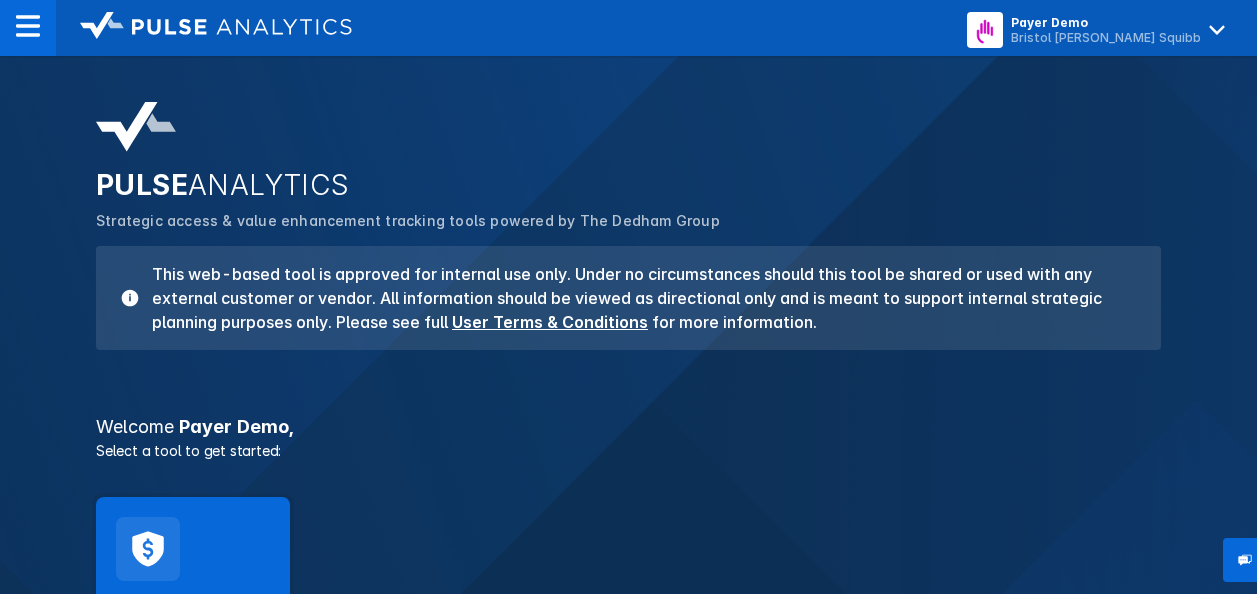 scroll, scrollTop: 829, scrollLeft: 0, axis: vertical 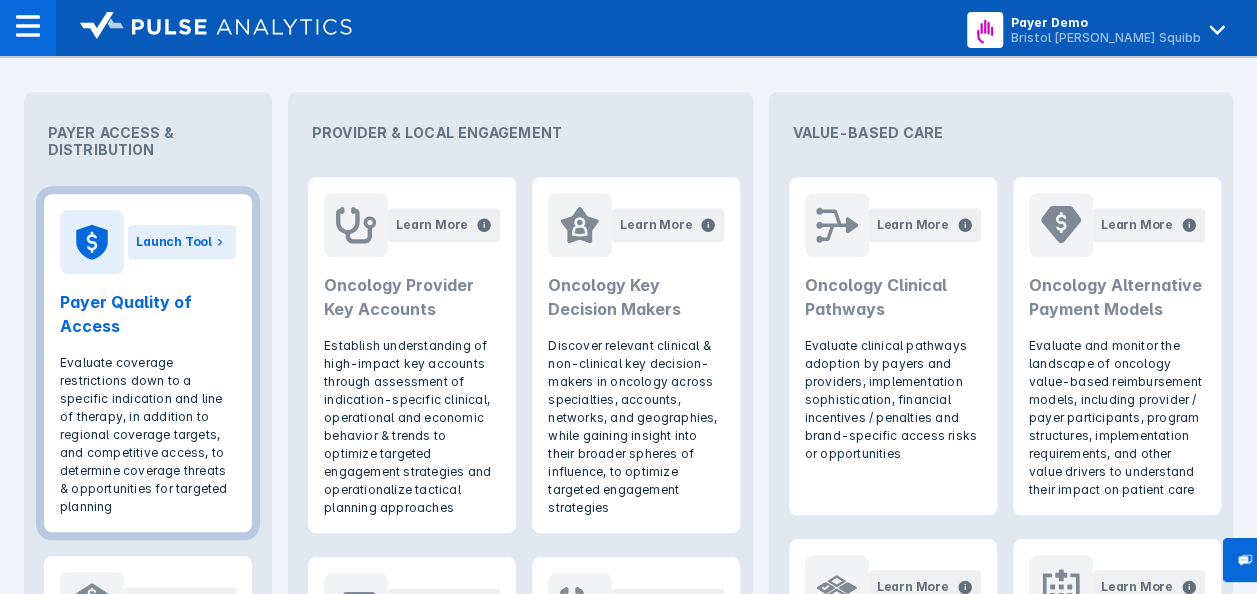 click on "Payer Quality of Access" at bounding box center [148, 314] 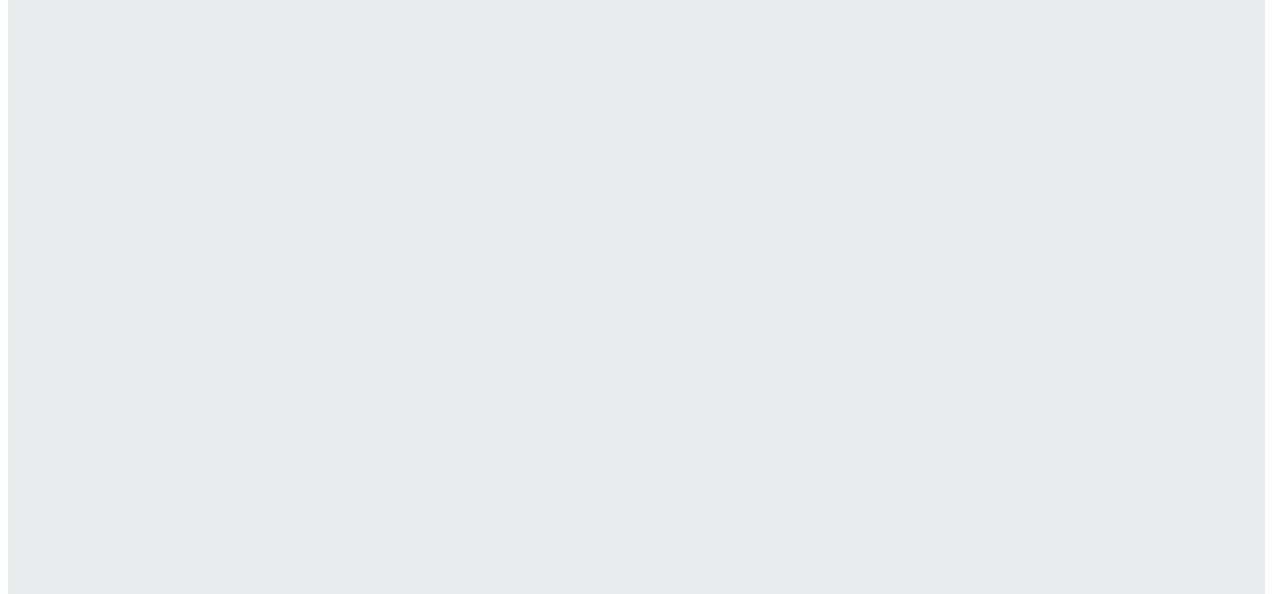 scroll, scrollTop: 0, scrollLeft: 0, axis: both 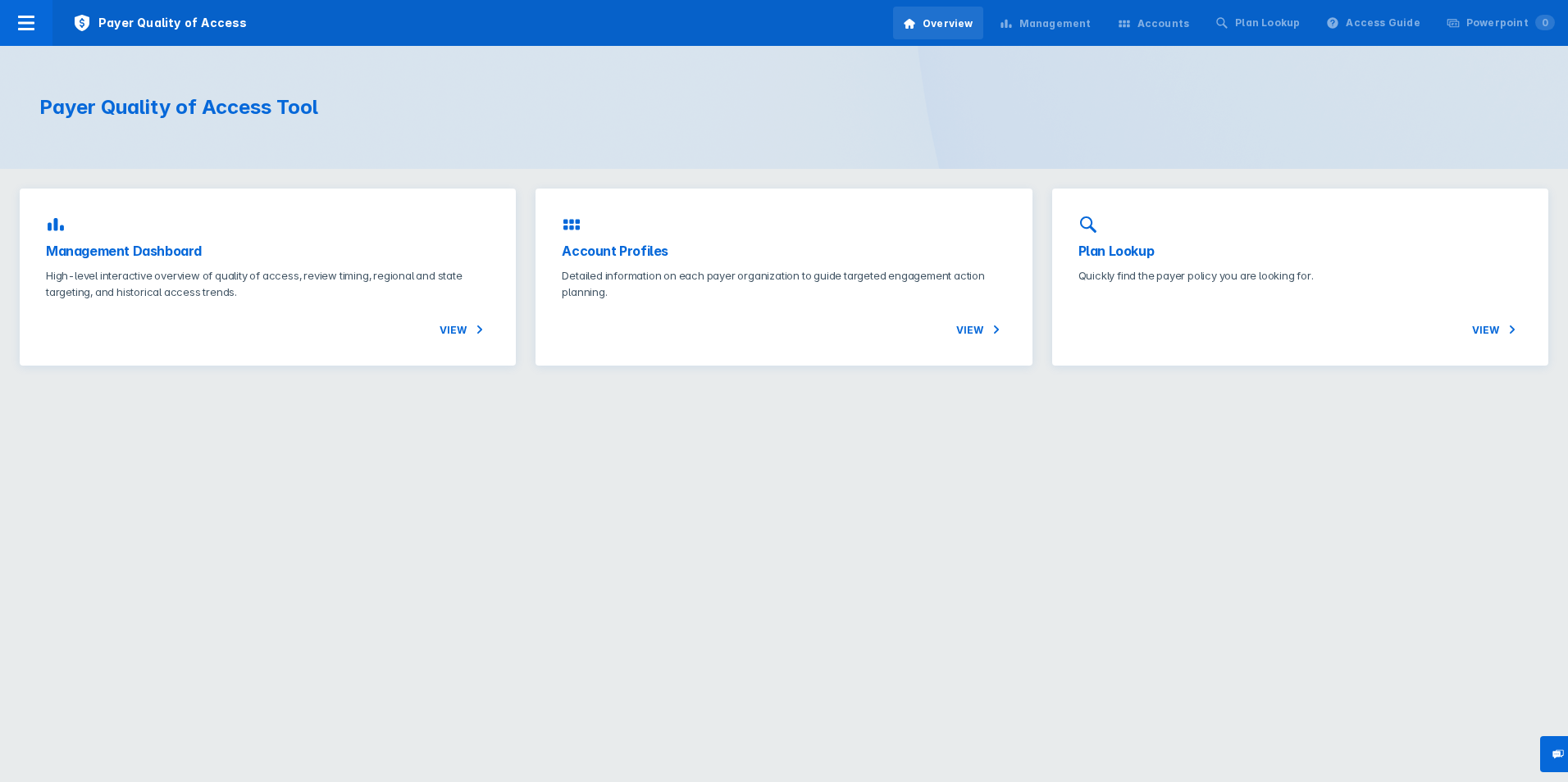 click on "Payer Quality of Access Overview Management Accounts Plan Lookup Access Guide Powerpoint 0 Payer Quality of Access Tool Management Dashboard High-level interactive overview of quality of access, review timing, regional and state targeting, and historical access trends. View Account Profiles Detailed information on each payer organization to guide targeted engagement action planning. View Plan Lookup Quickly find the payer policy you are looking for. View Contact Support Printing this webpage has been disabled. This tool is intended for internal planning purposes only and can not be shared externally." at bounding box center (784, 193) 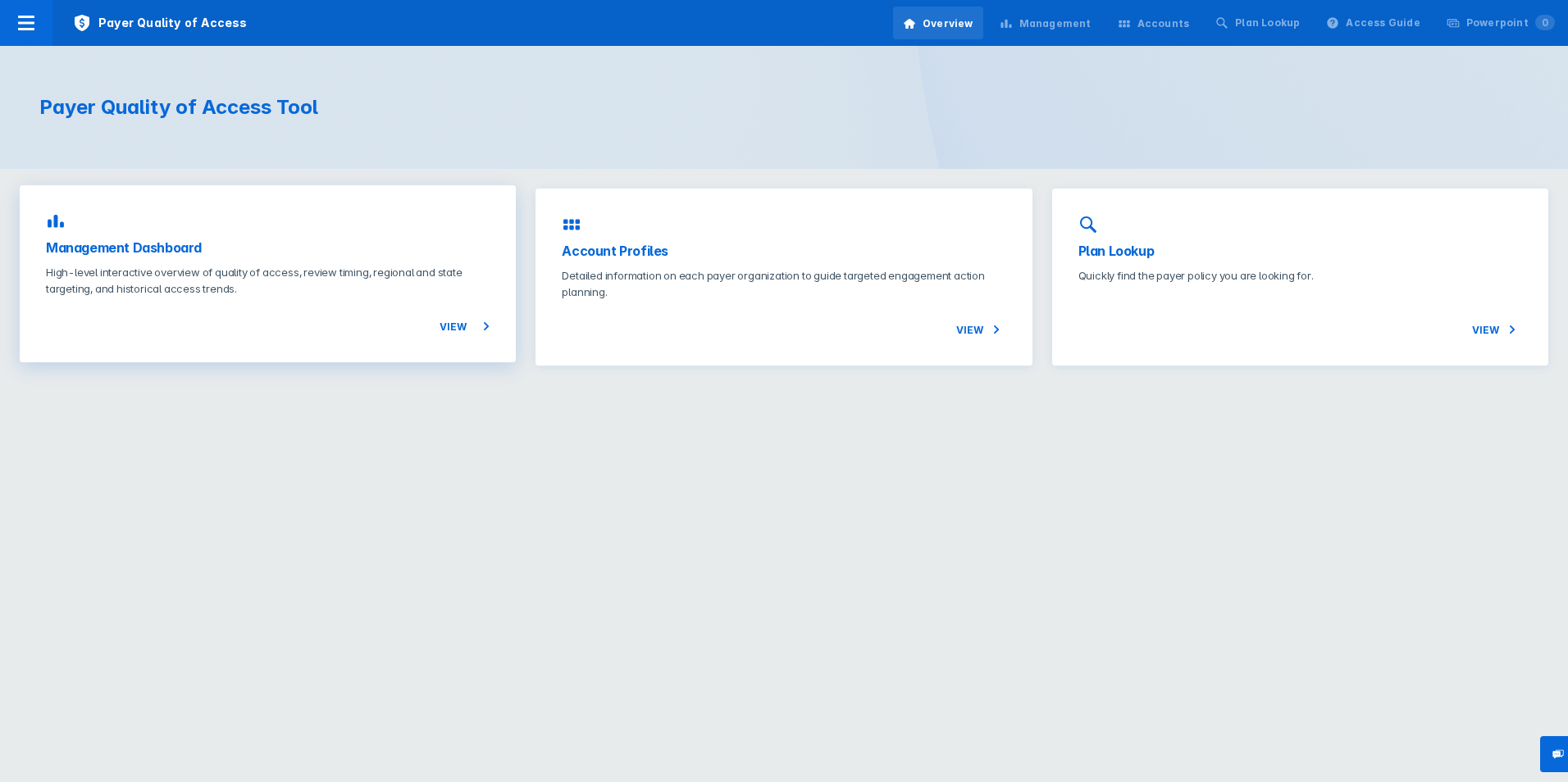 click on "High-level interactive overview of quality of access, review timing, regional and state targeting, and historical access trends." at bounding box center (267, 280) 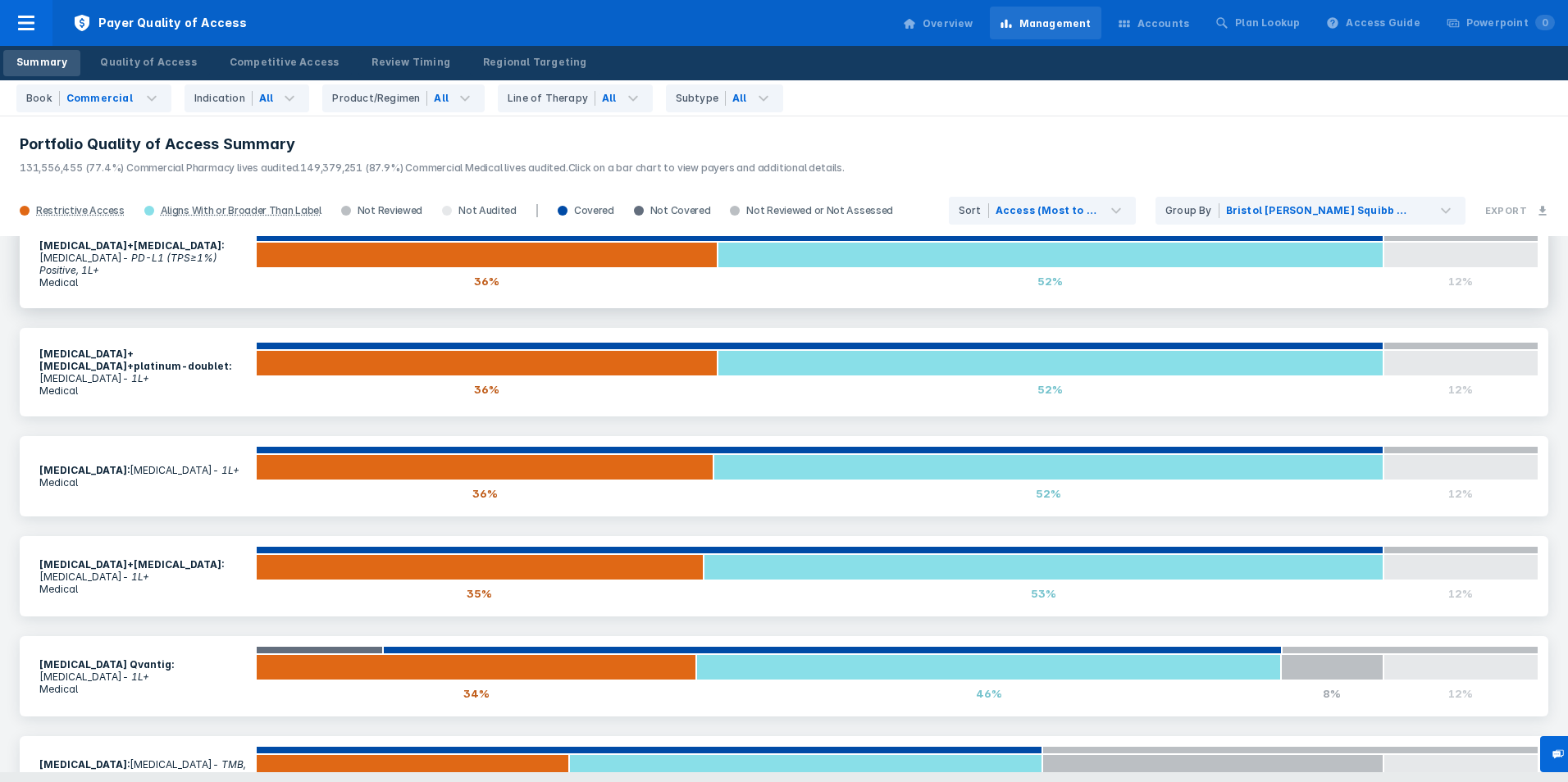 scroll, scrollTop: 0, scrollLeft: 0, axis: both 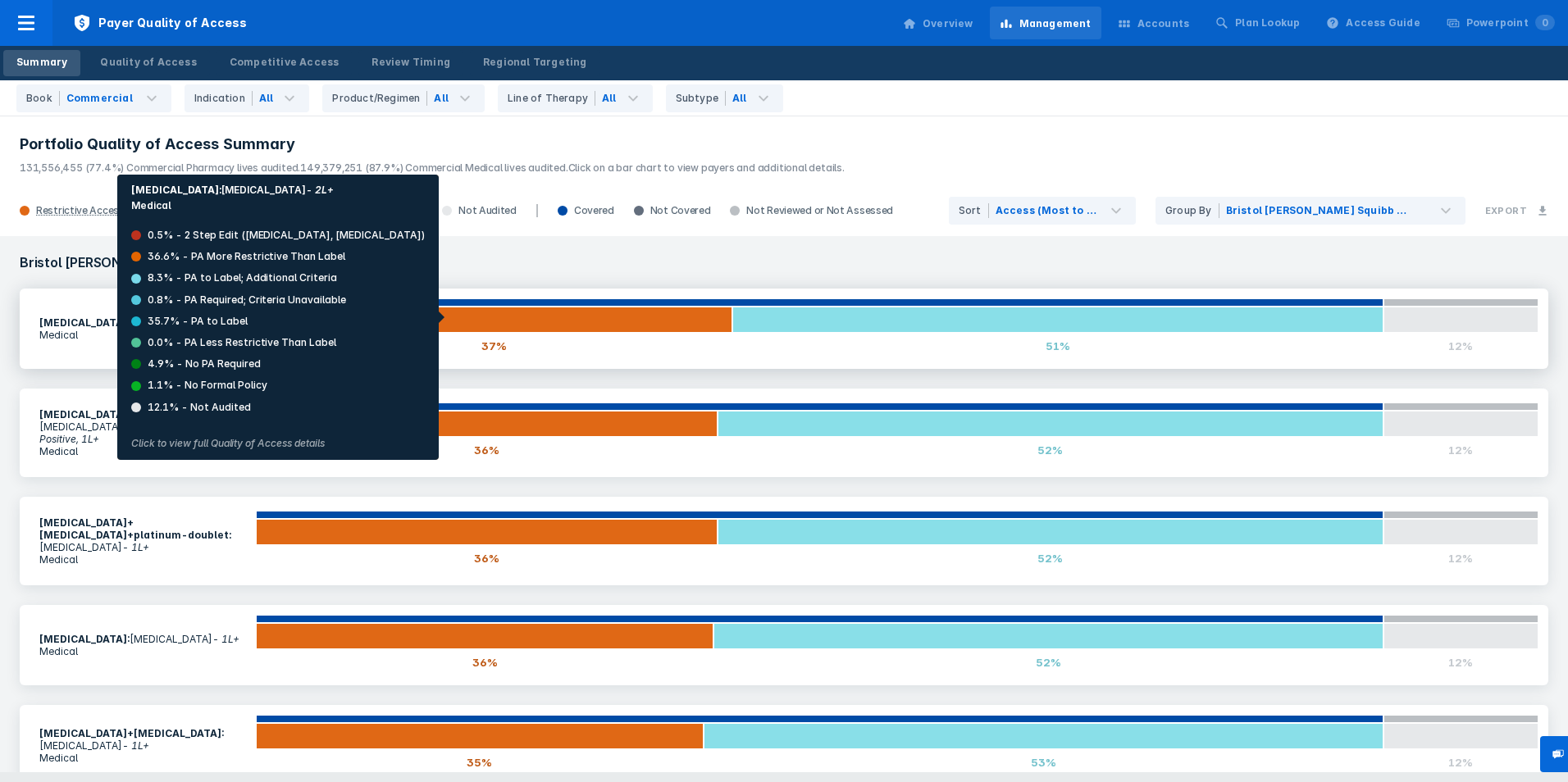click at bounding box center (494, 320) 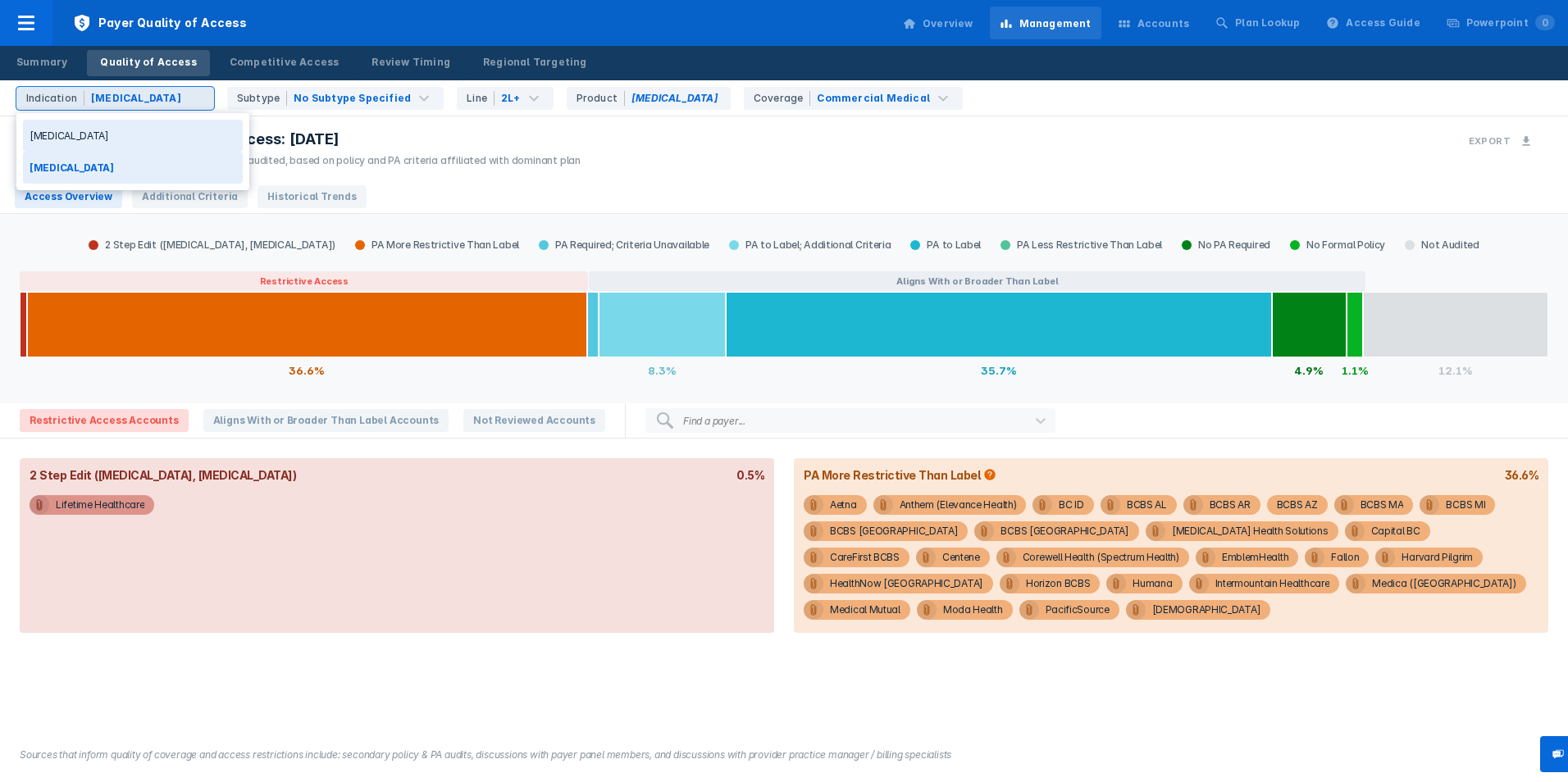 click on "[MEDICAL_DATA]" at bounding box center (136, 98) 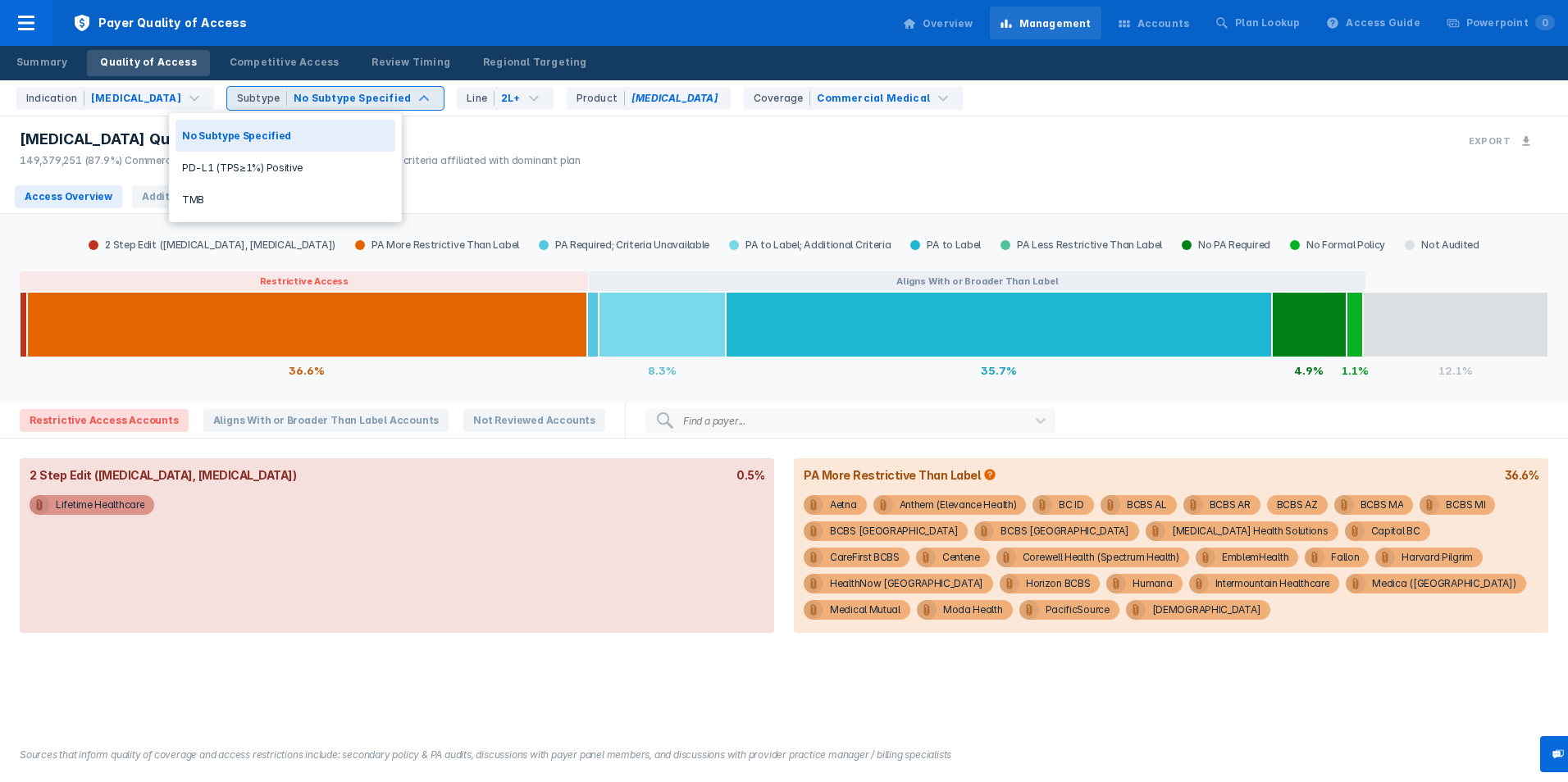 click on "No Subtype Specified" at bounding box center (352, 98) 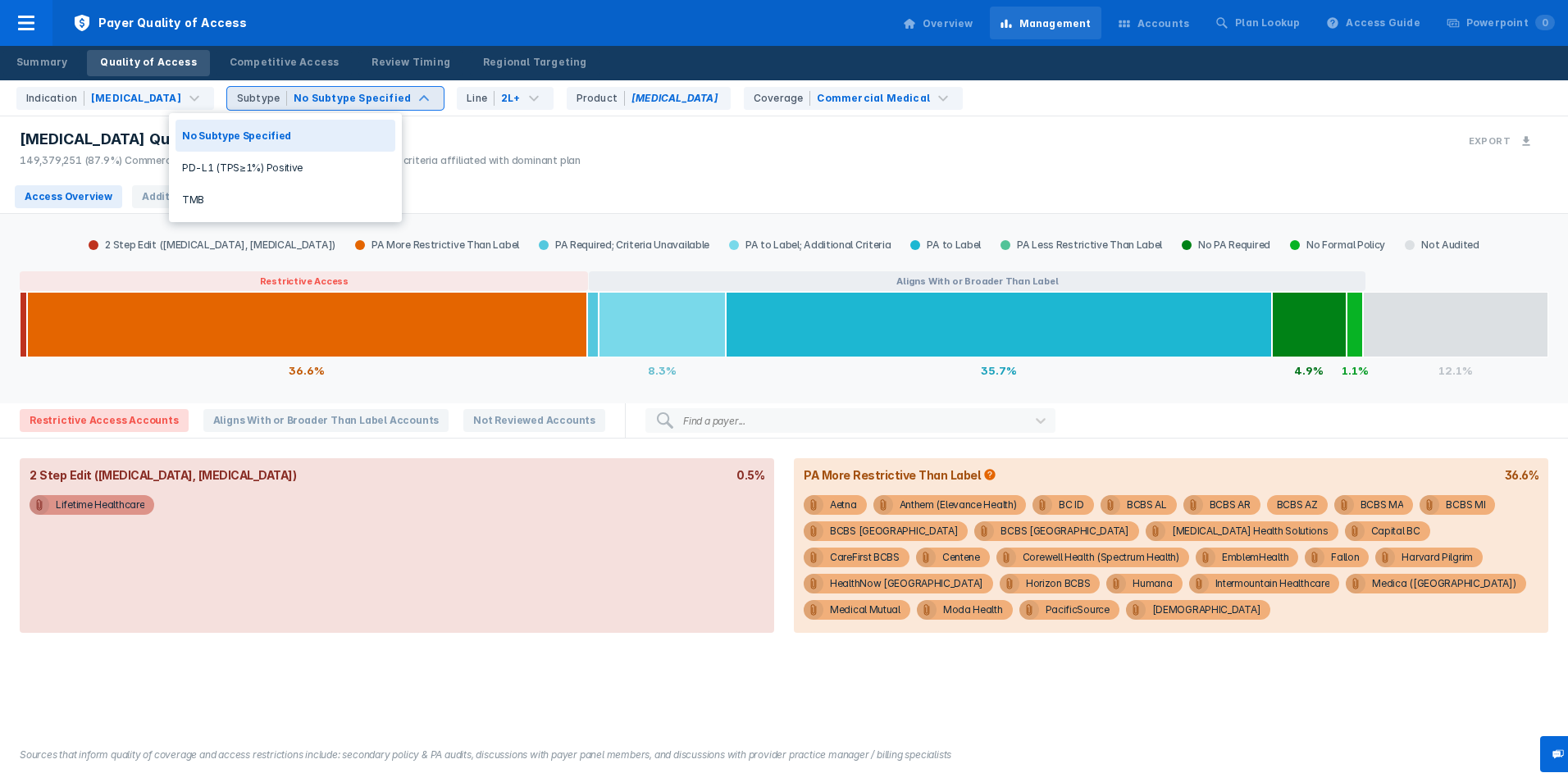 click on "No Subtype Specified" at bounding box center (352, 98) 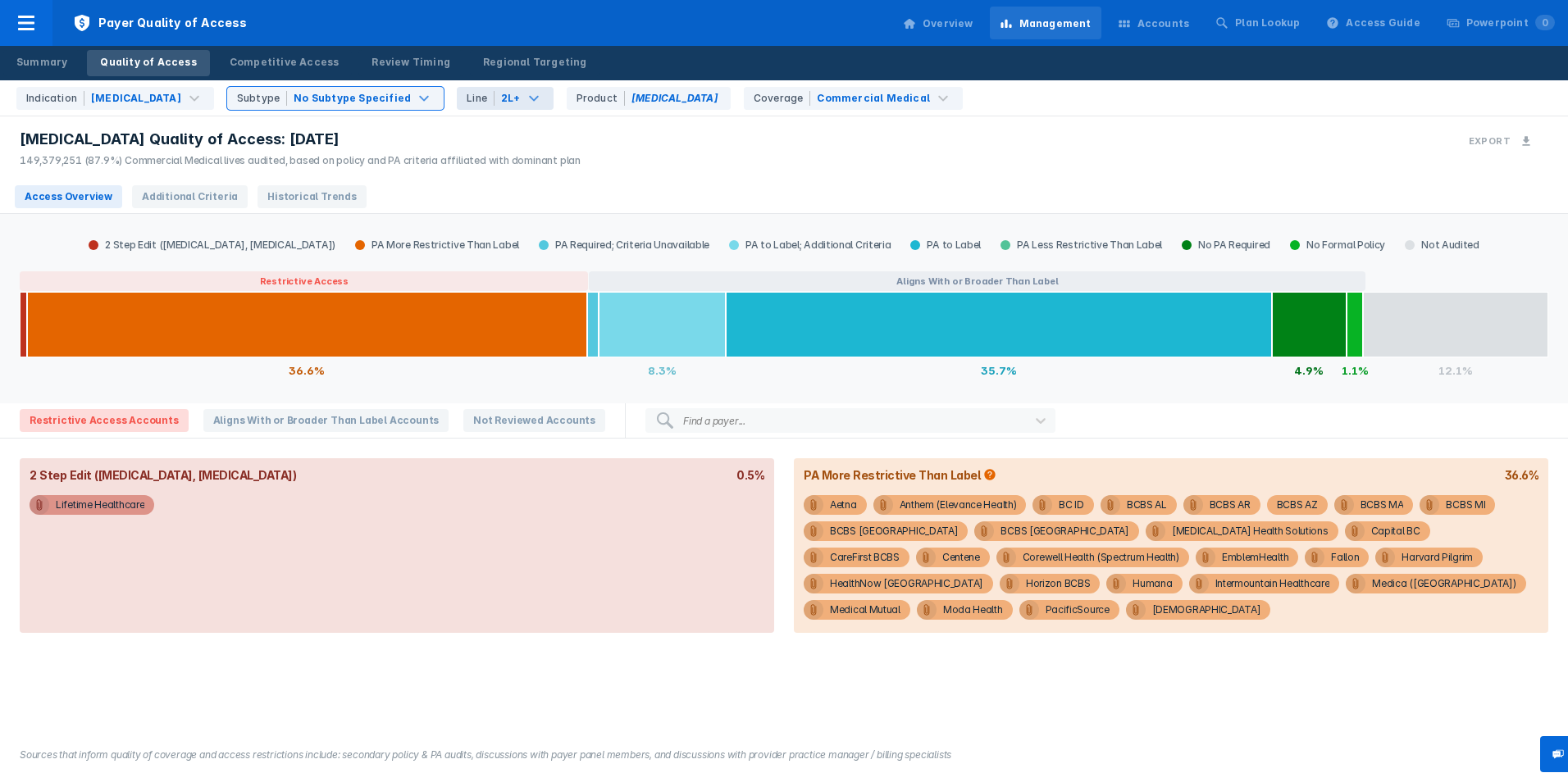 click on "2L+" at bounding box center (511, 98) 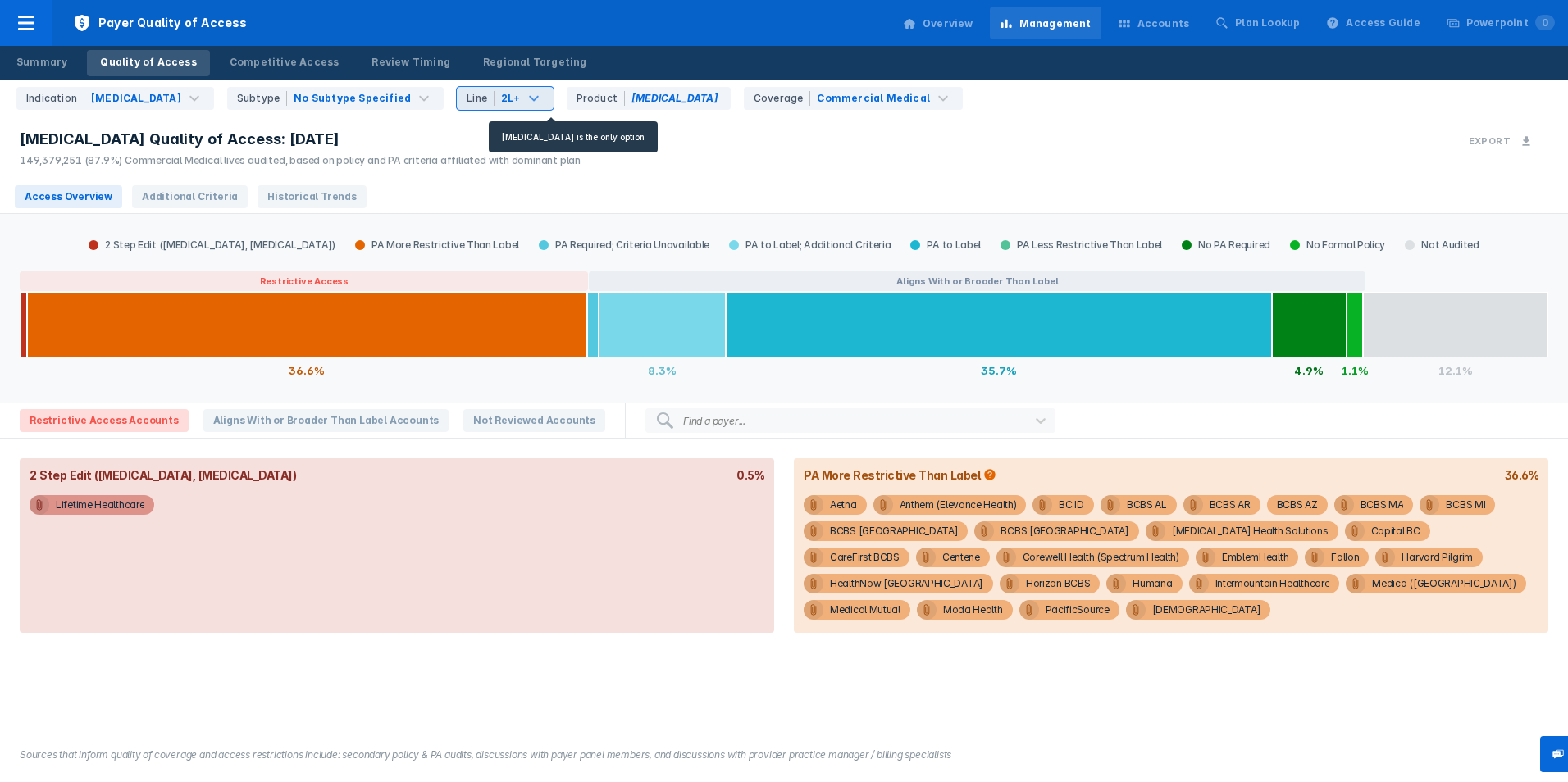 click on "Product [MEDICAL_DATA]" at bounding box center (649, 98) 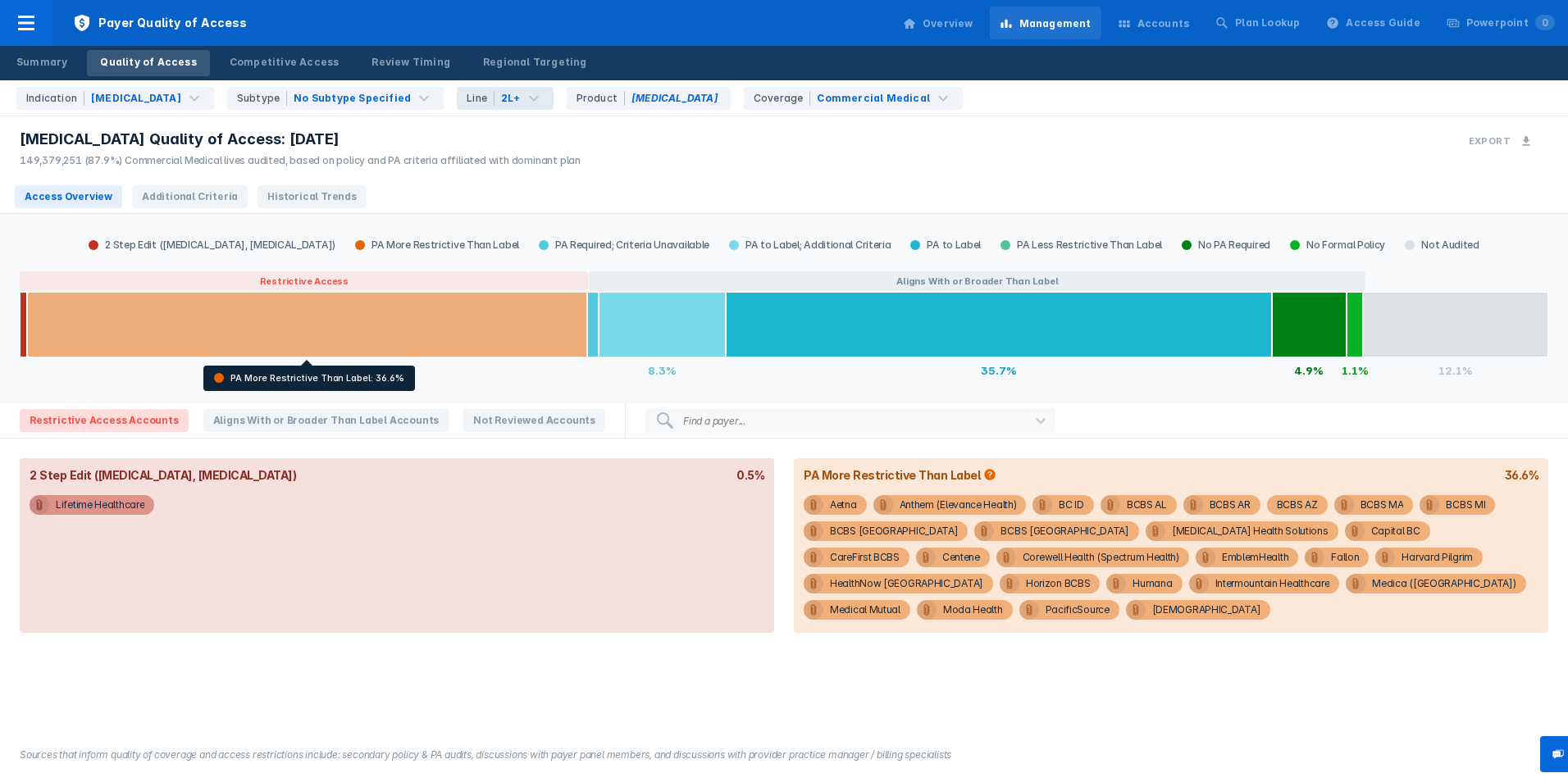 click at bounding box center [307, 325] 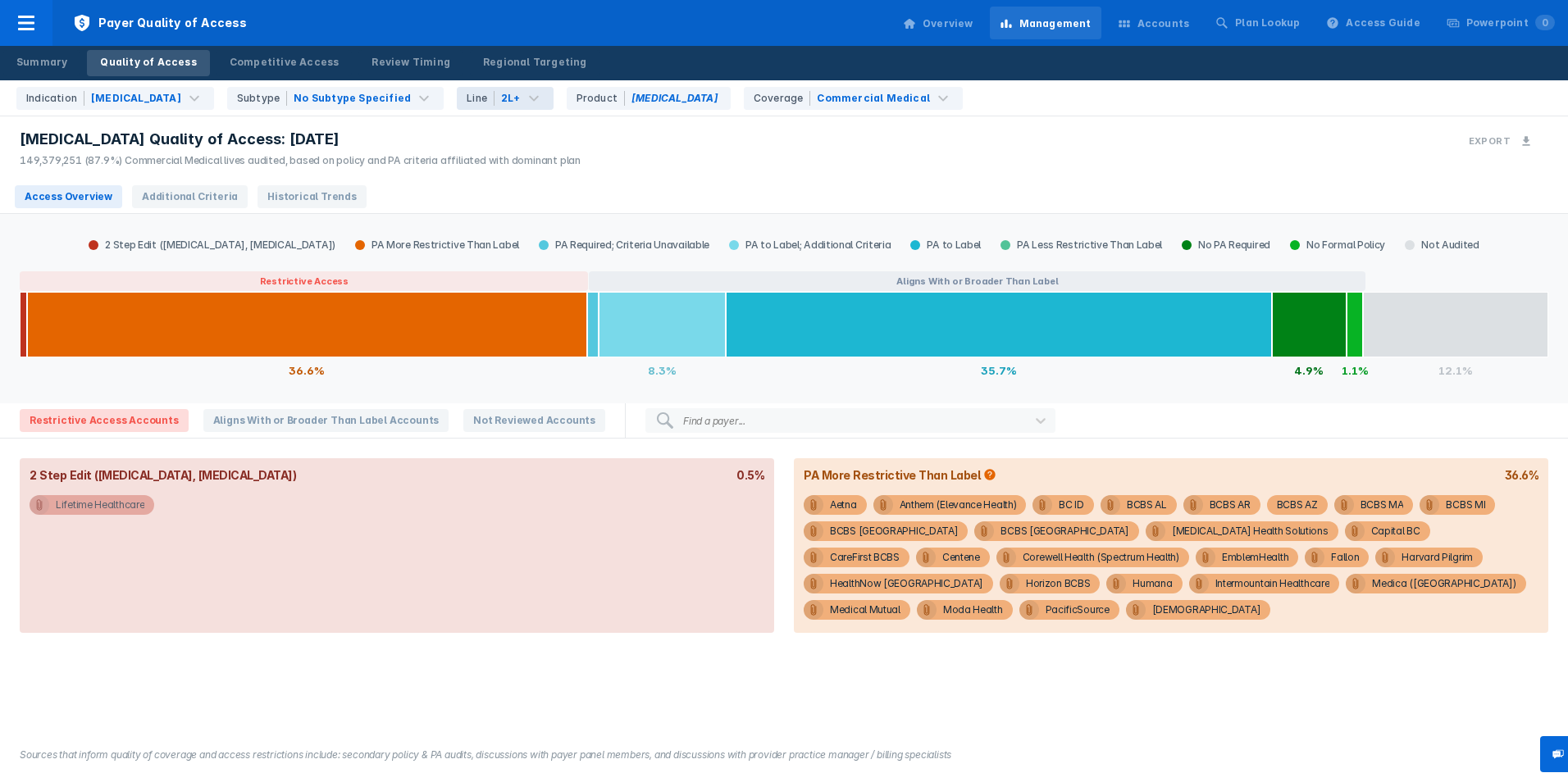 click on "Lifetime Healthcare" at bounding box center [100, 505] 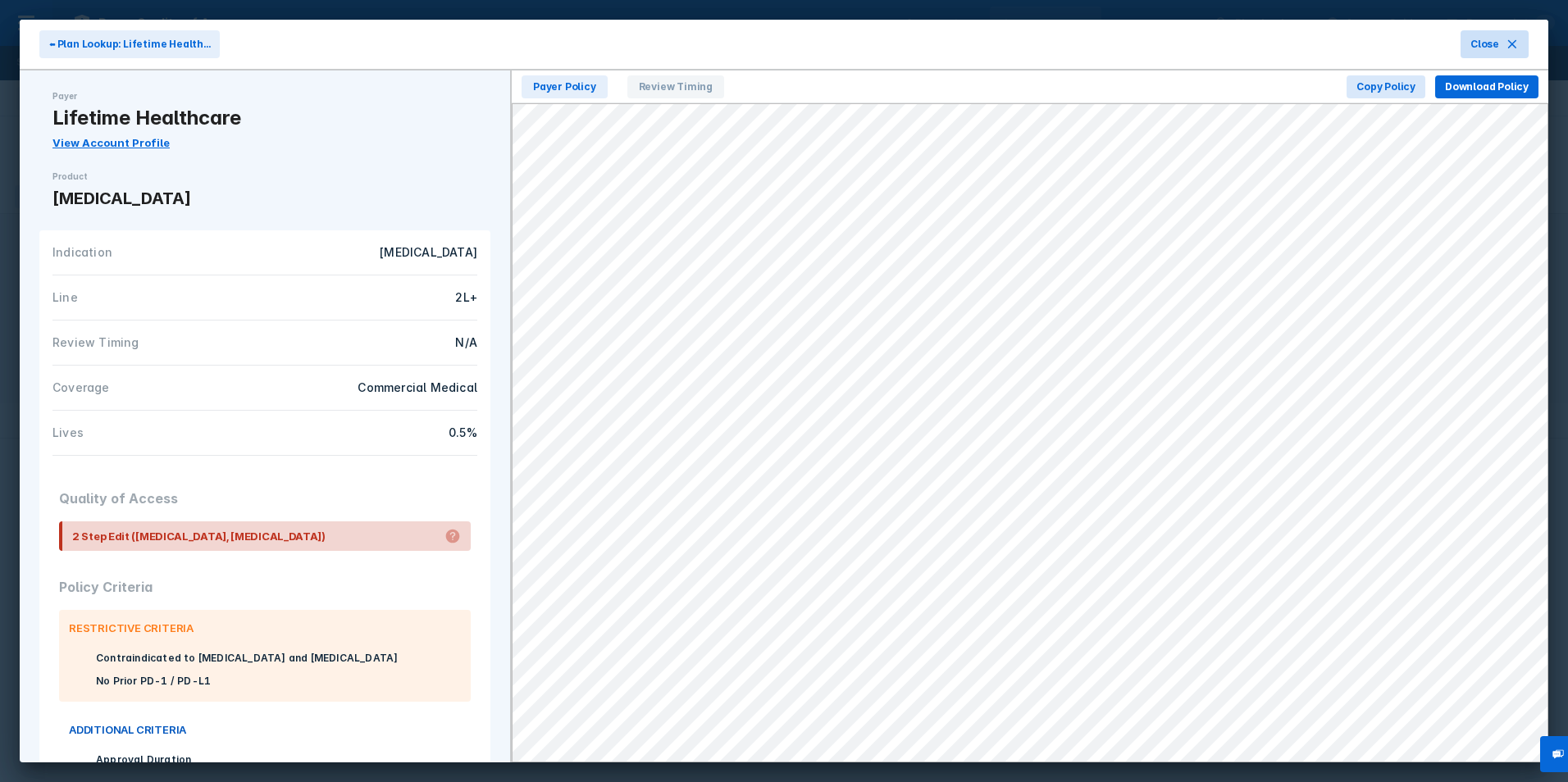 click on "Close" at bounding box center [1484, 44] 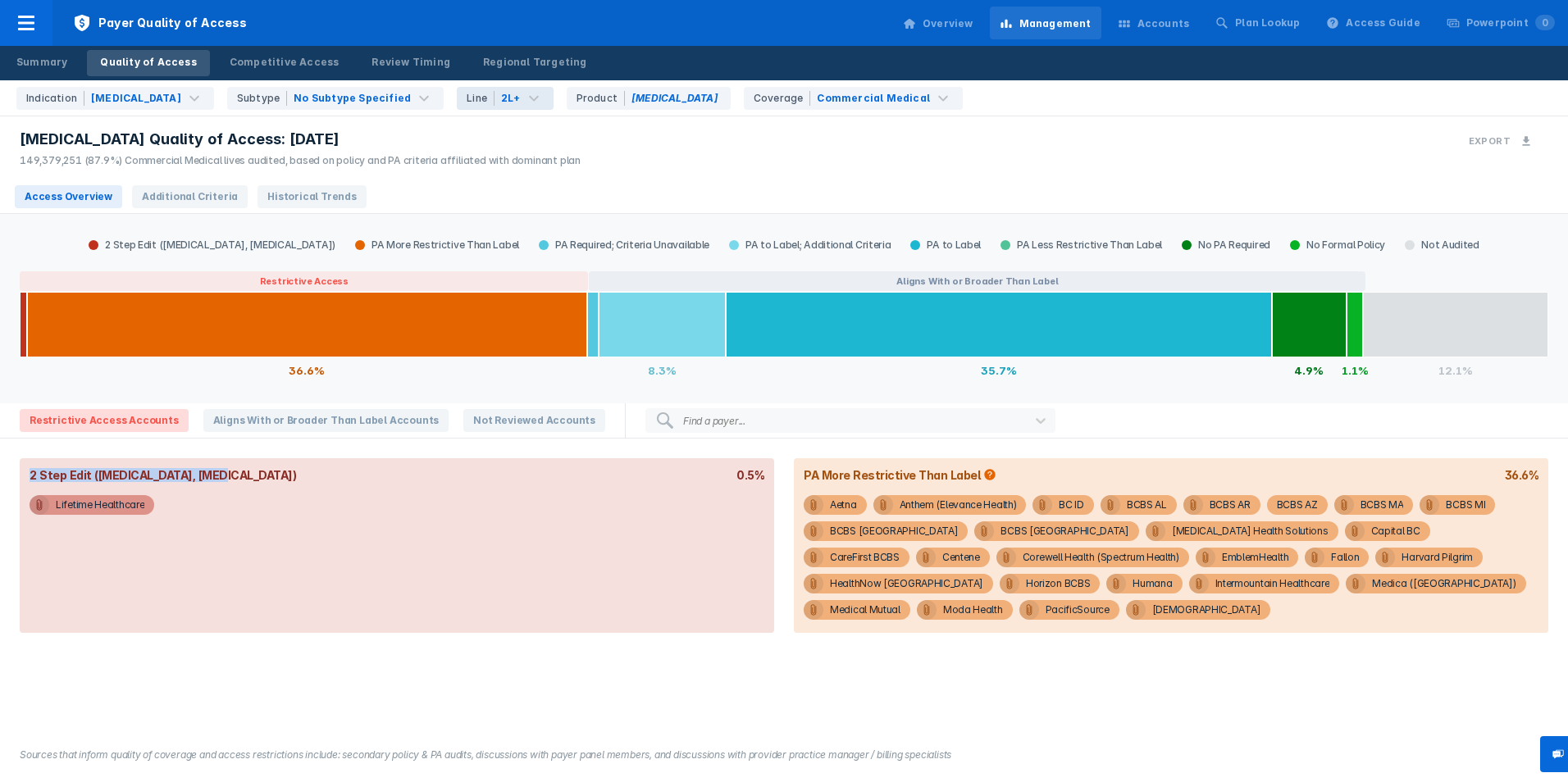 drag, startPoint x: 30, startPoint y: 475, endPoint x: 233, endPoint y: 475, distance: 203 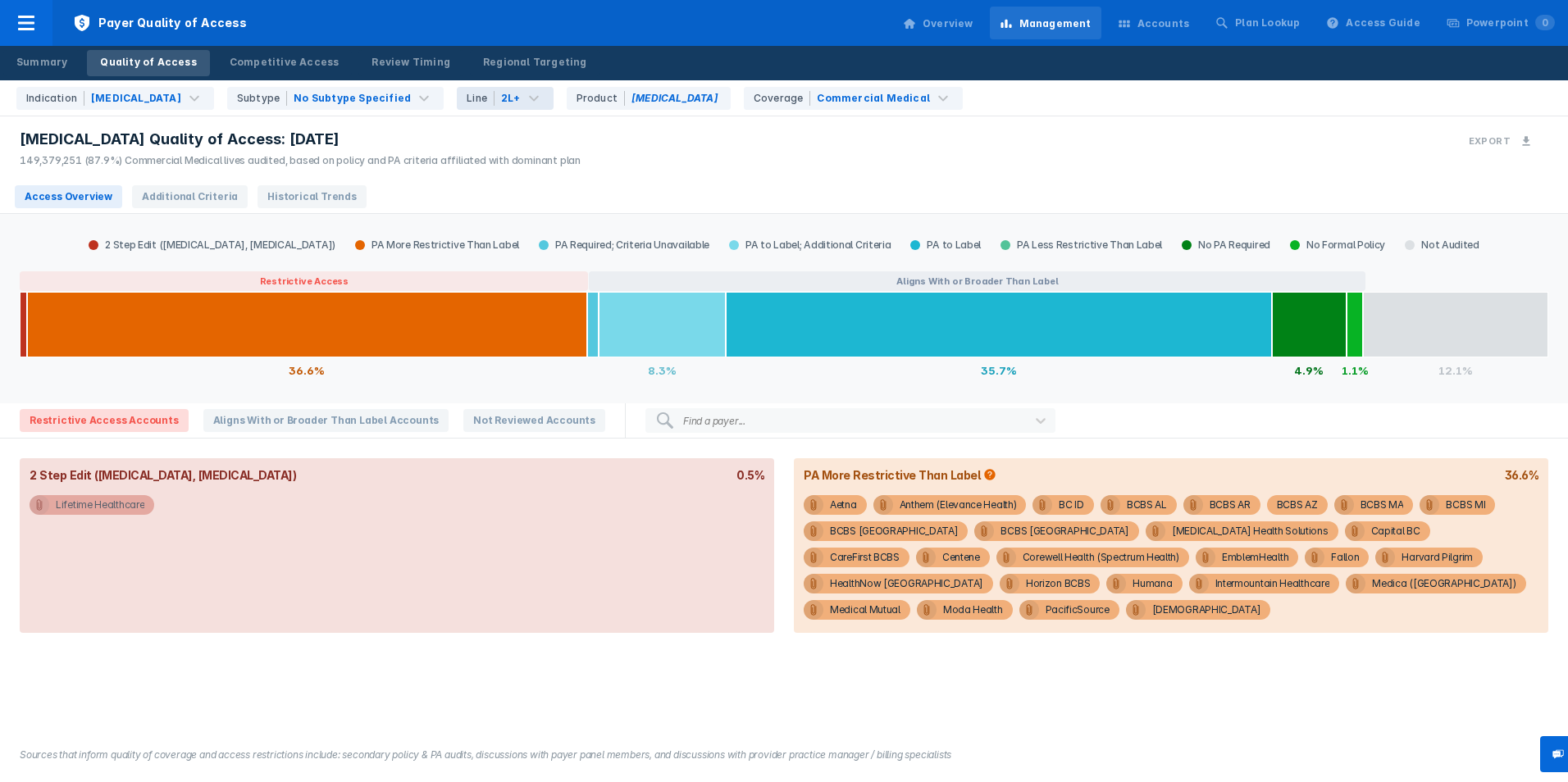 click on "Lifetime Healthcare" at bounding box center (100, 505) 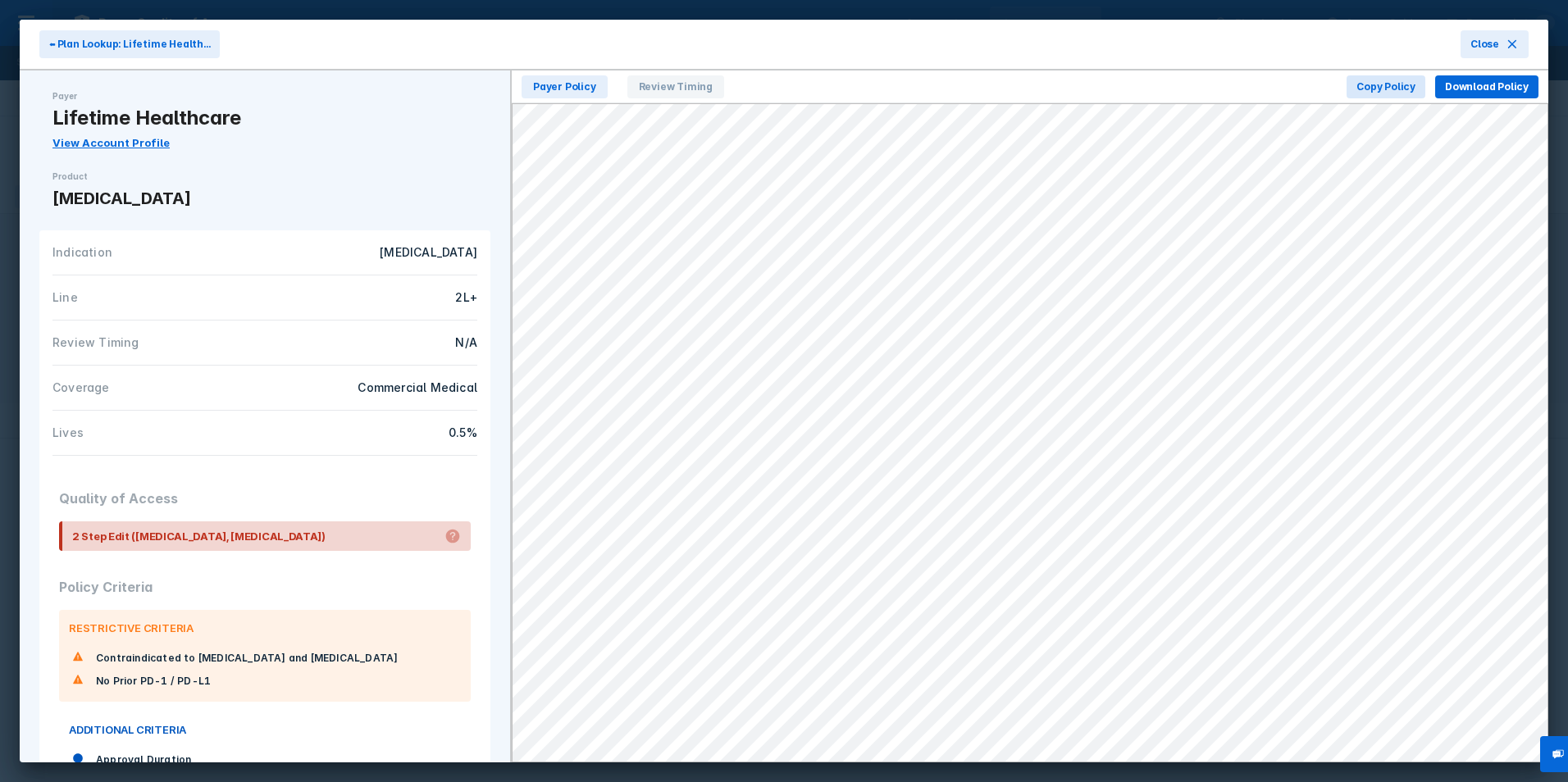 scroll, scrollTop: 113, scrollLeft: 0, axis: vertical 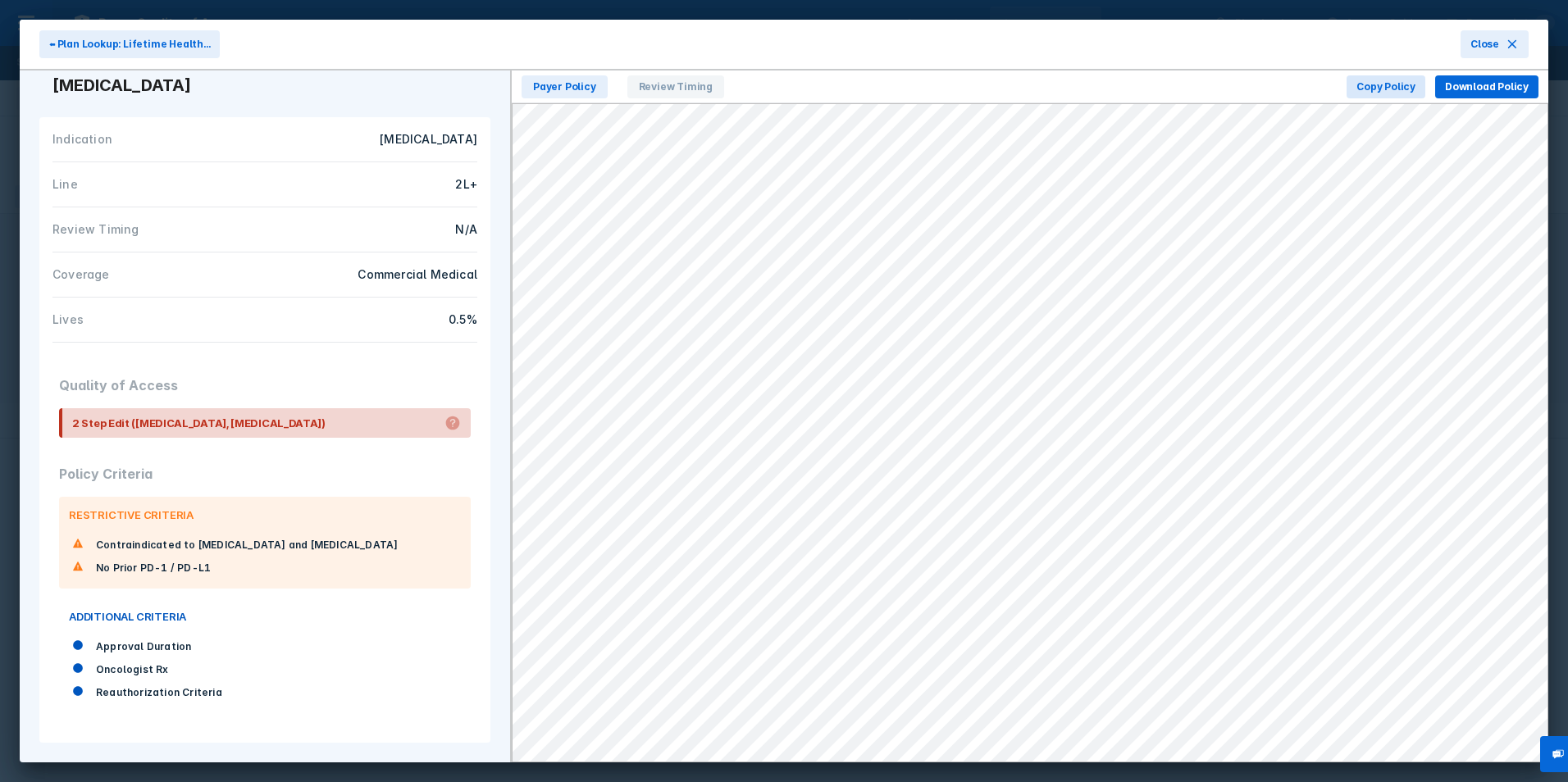 click on "Contraindicated to [MEDICAL_DATA] and [MEDICAL_DATA]" at bounding box center (247, 544) 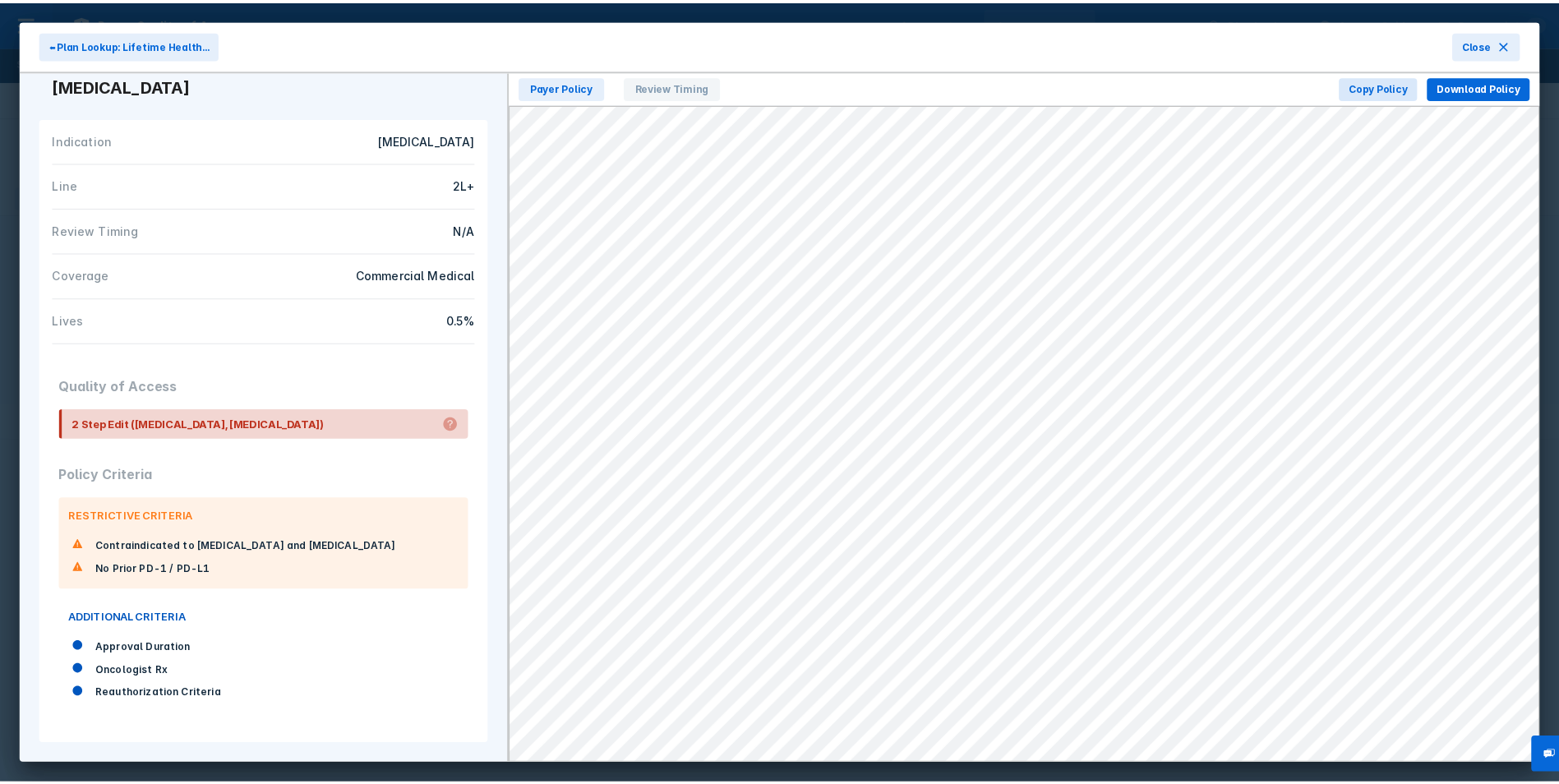 scroll, scrollTop: 0, scrollLeft: 0, axis: both 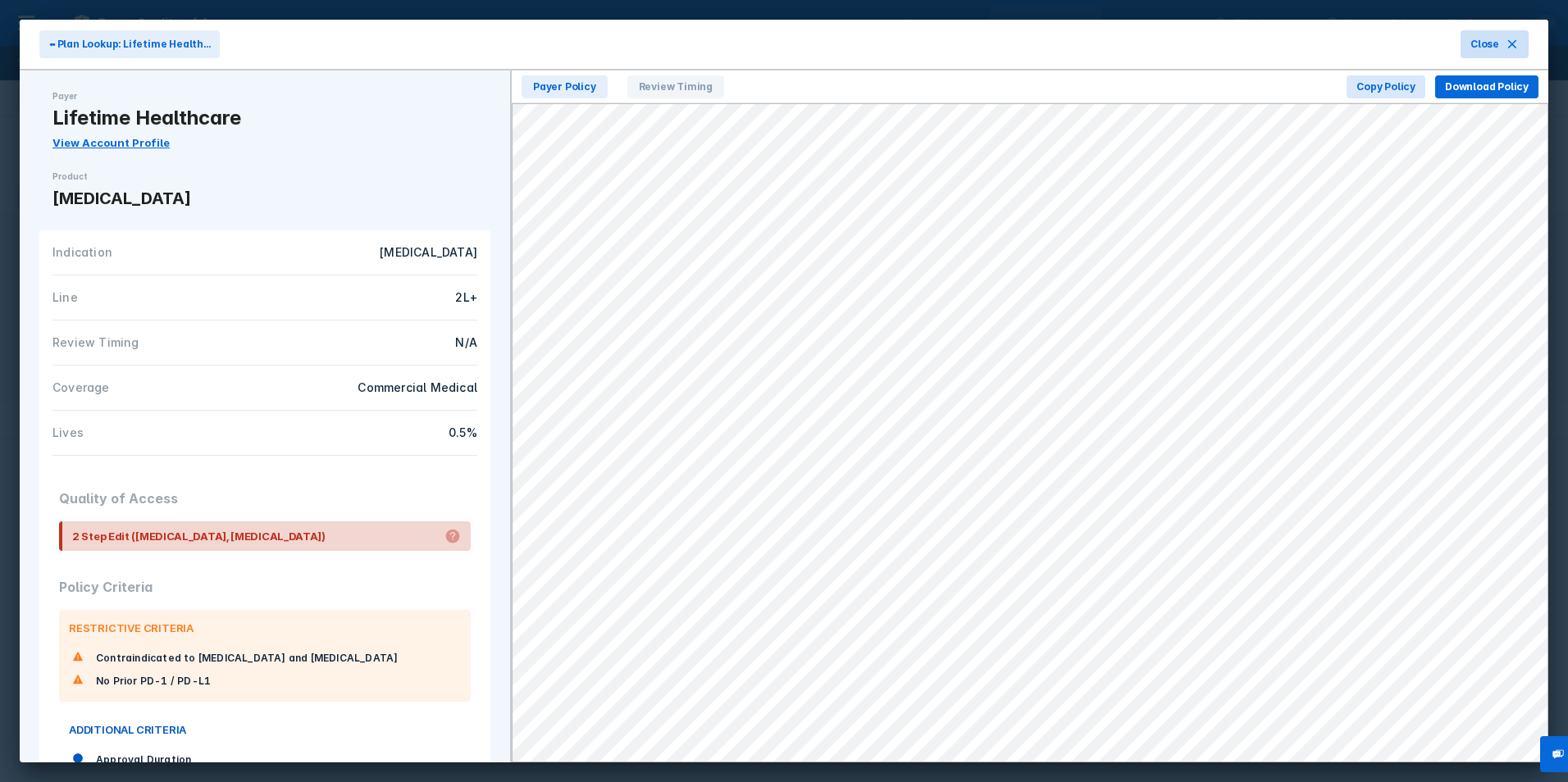 click on "Close" at bounding box center (1484, 44) 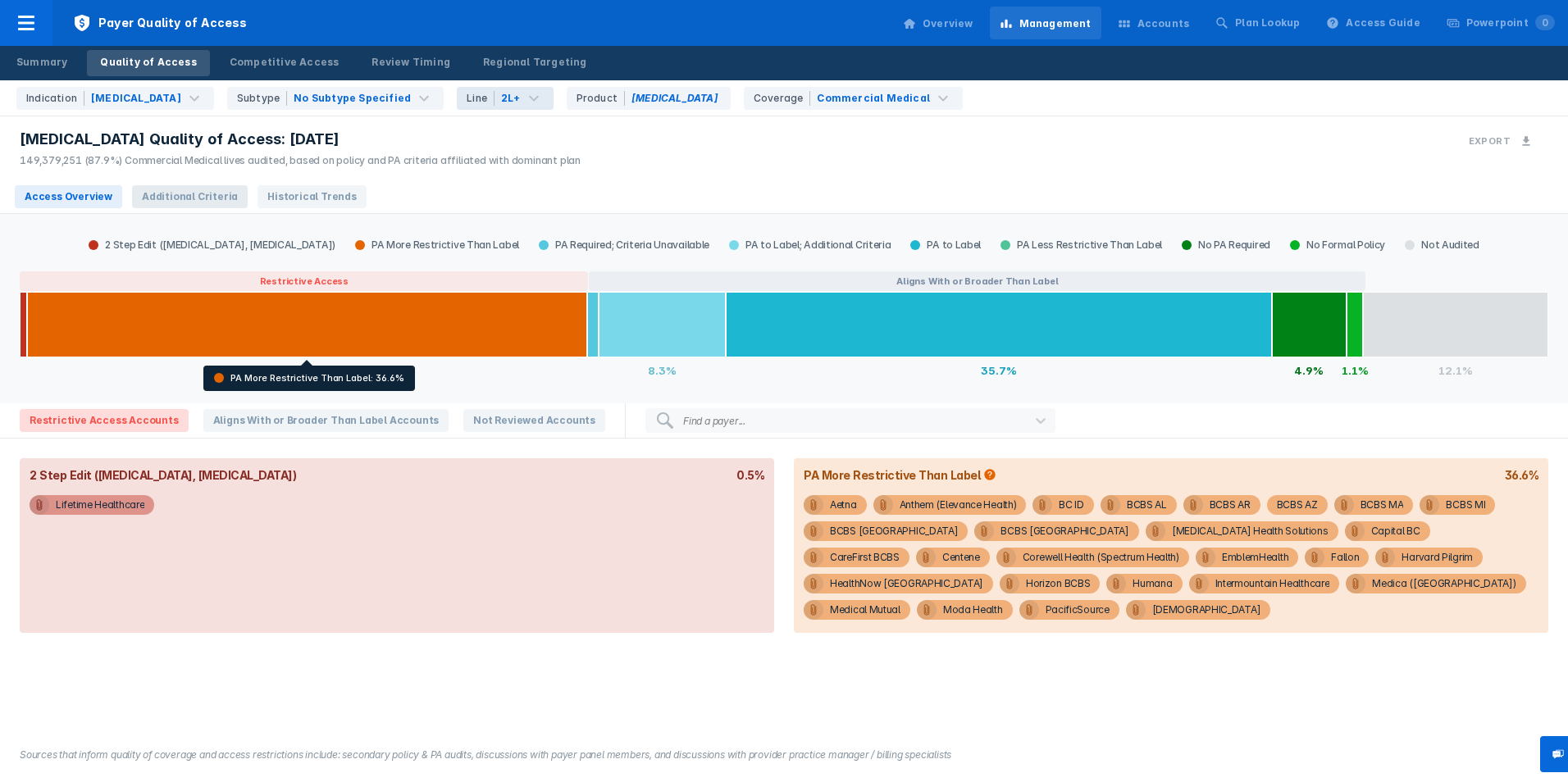 click on "Additional Criteria" at bounding box center (189, 197) 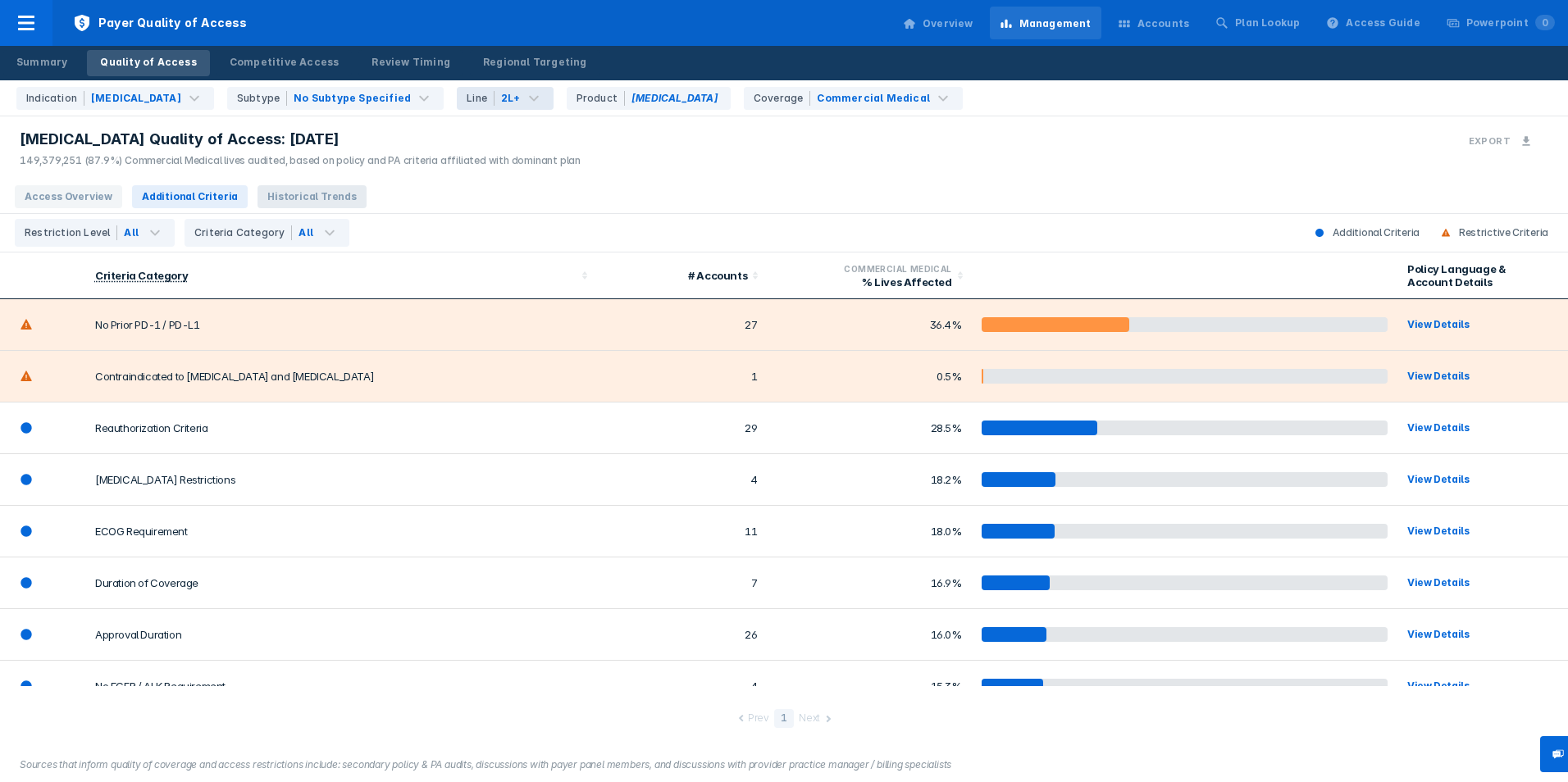 click on "Historical Trends" at bounding box center [312, 197] 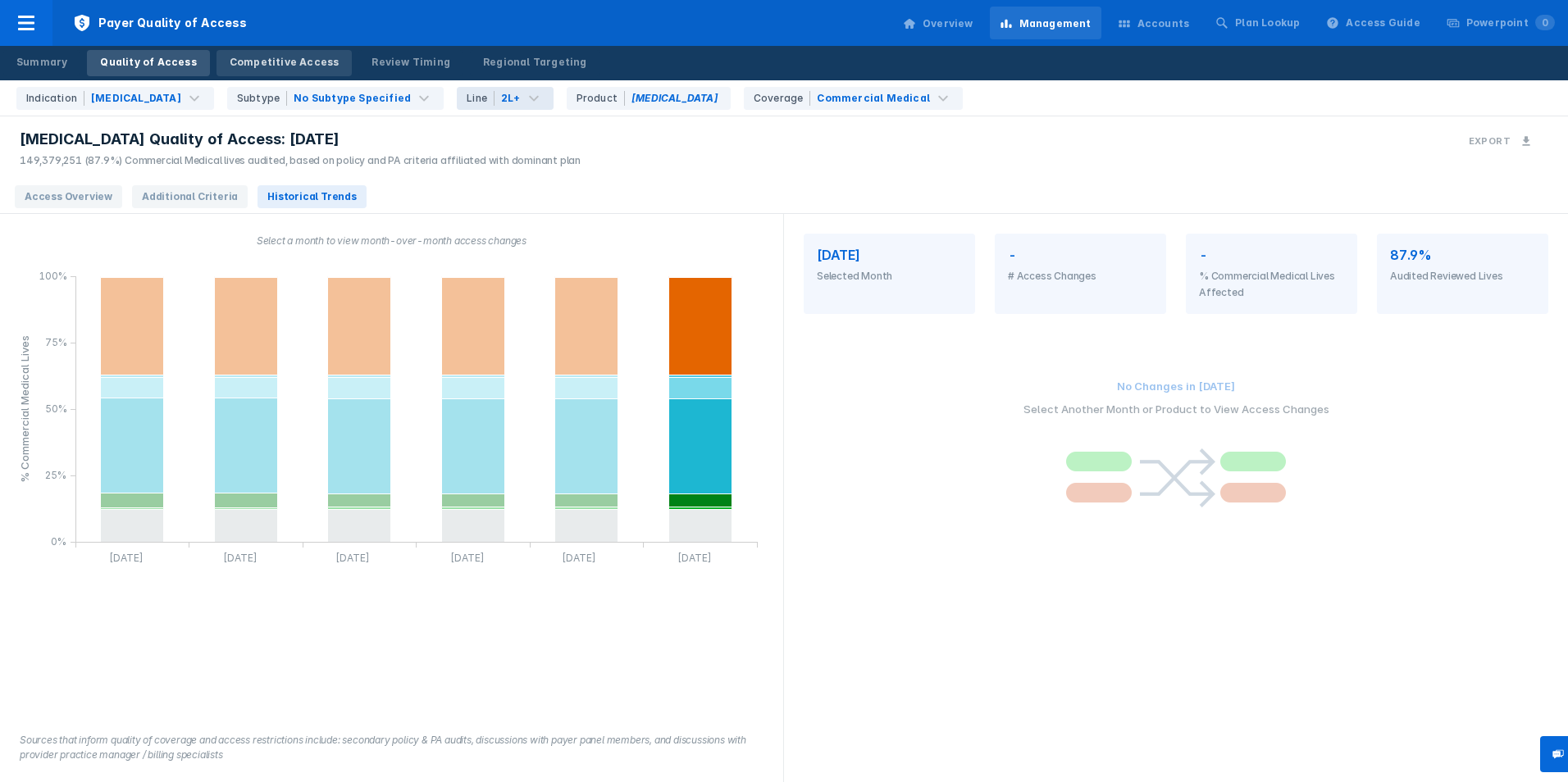 click on "Competitive Access" at bounding box center (285, 63) 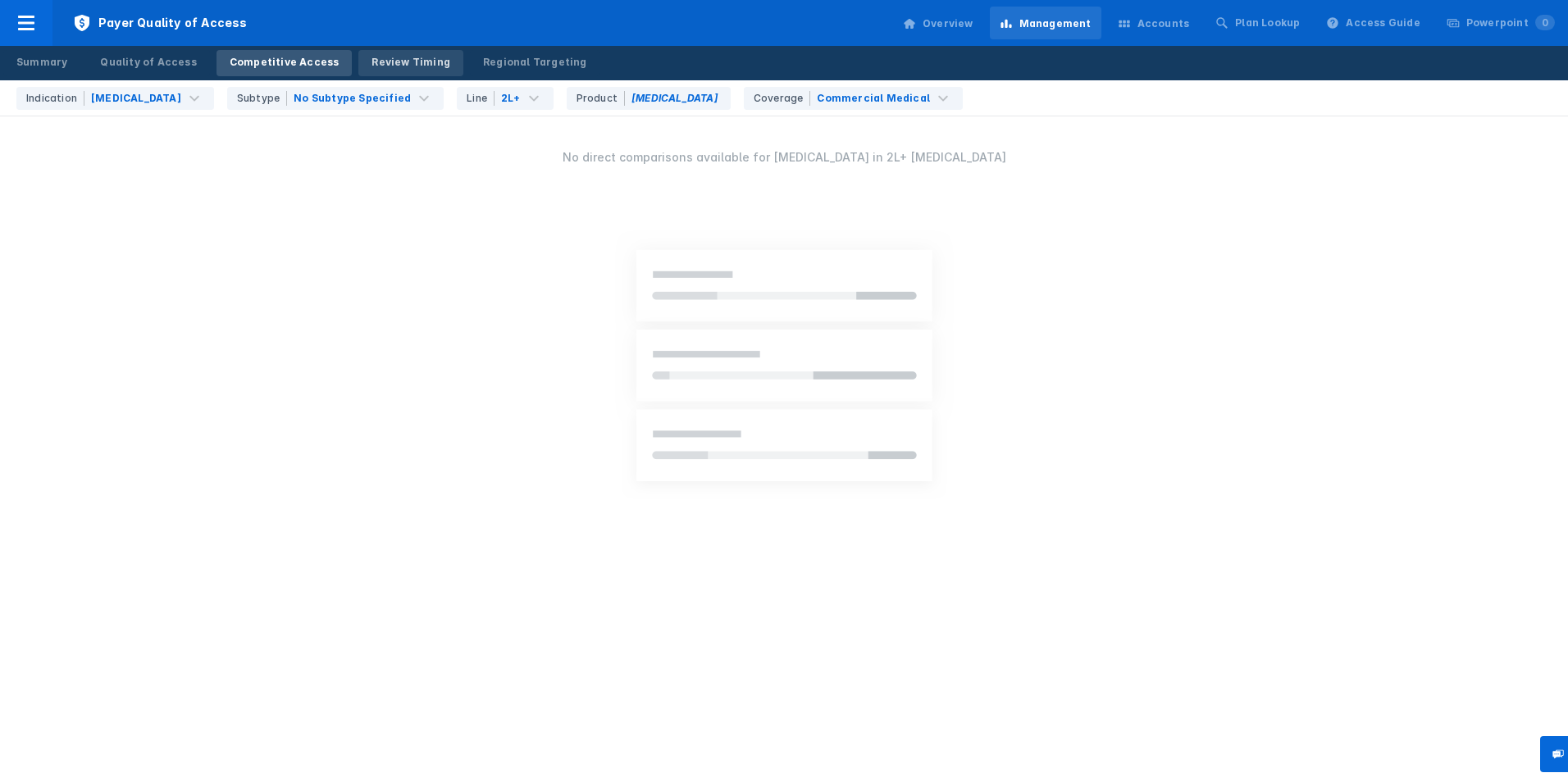 click on "Review Timing" at bounding box center (411, 62) 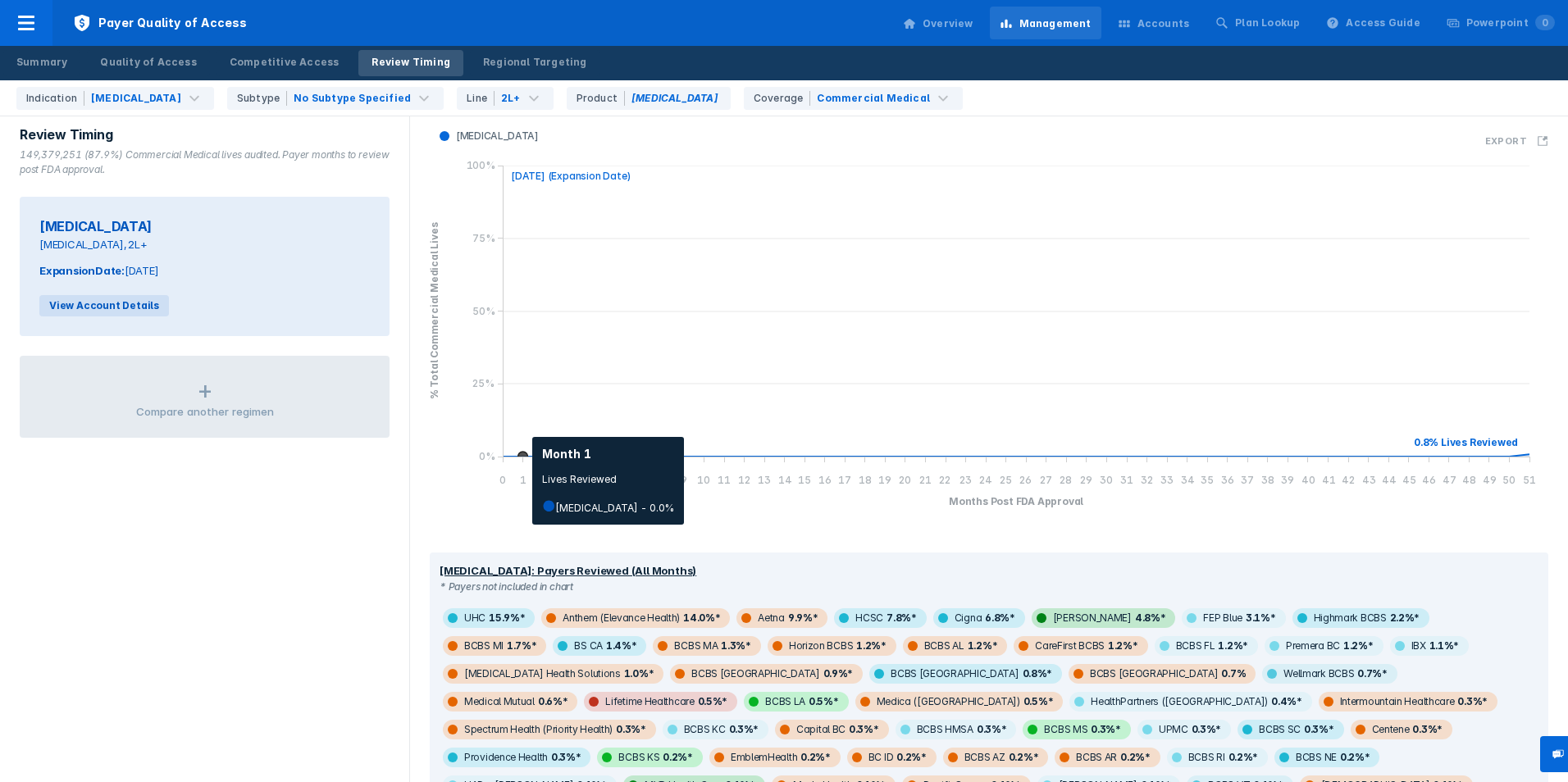 click 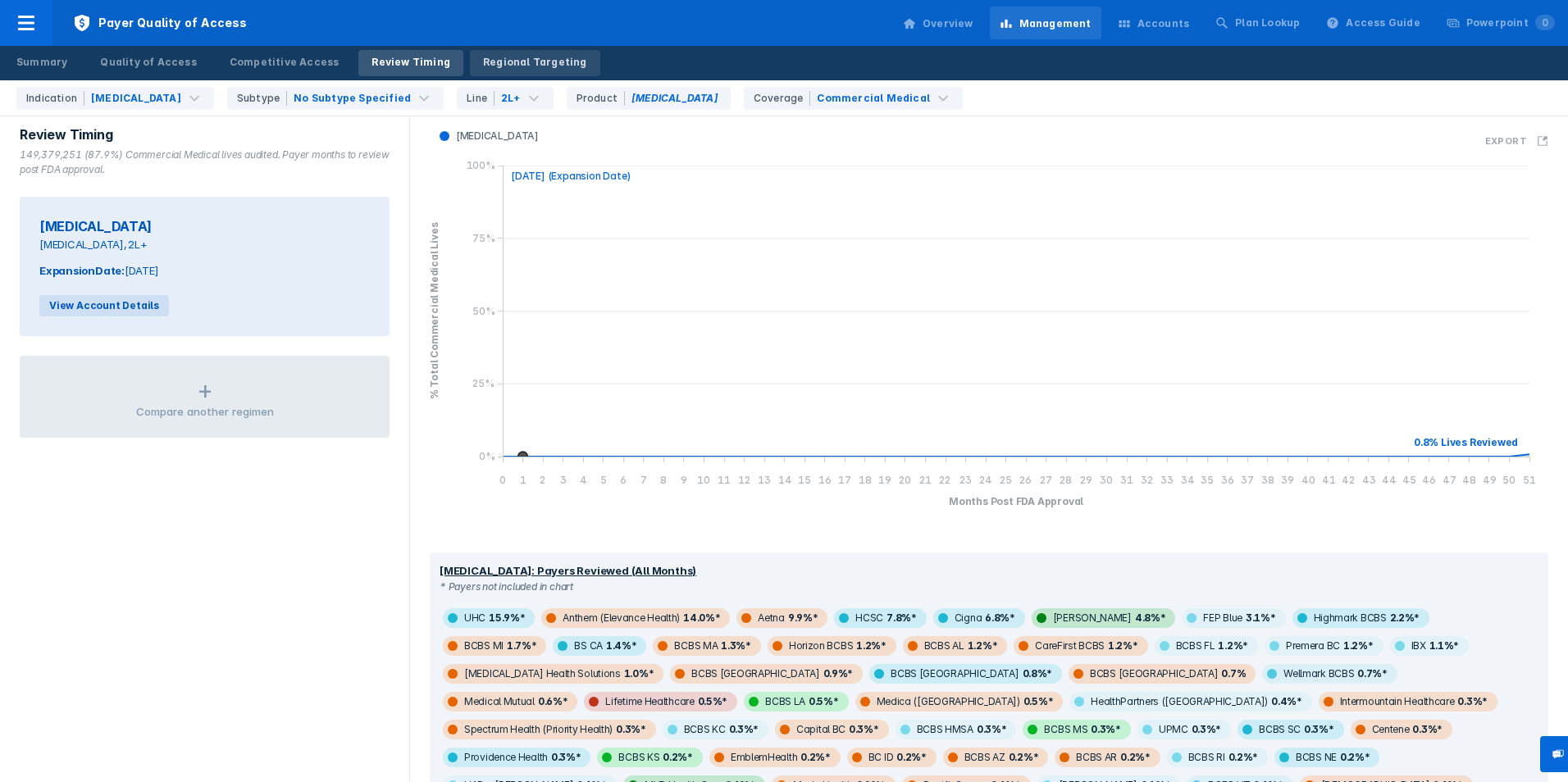 click on "Regional Targeting" at bounding box center [535, 62] 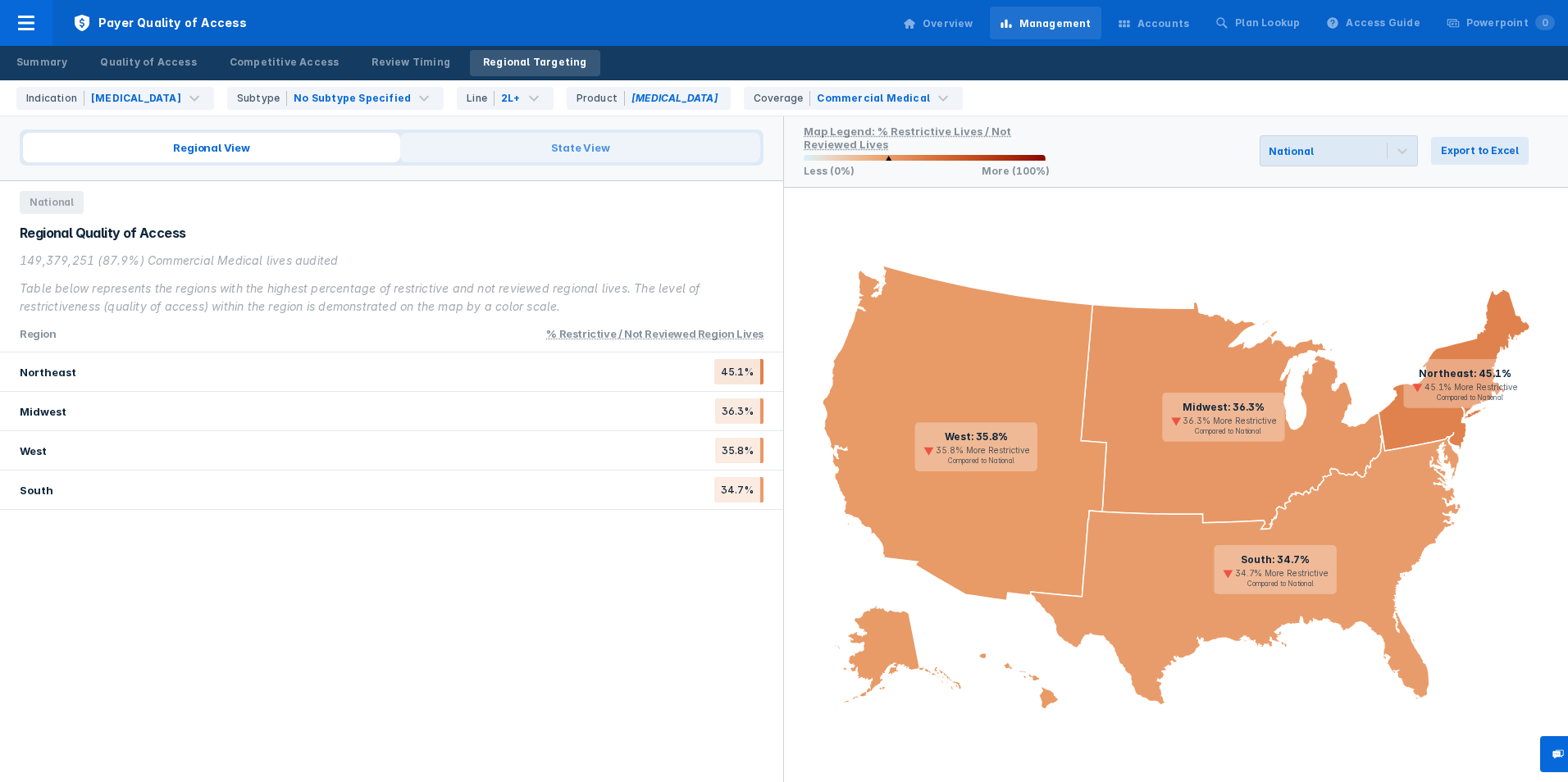 click on "State View" at bounding box center (580, 148) 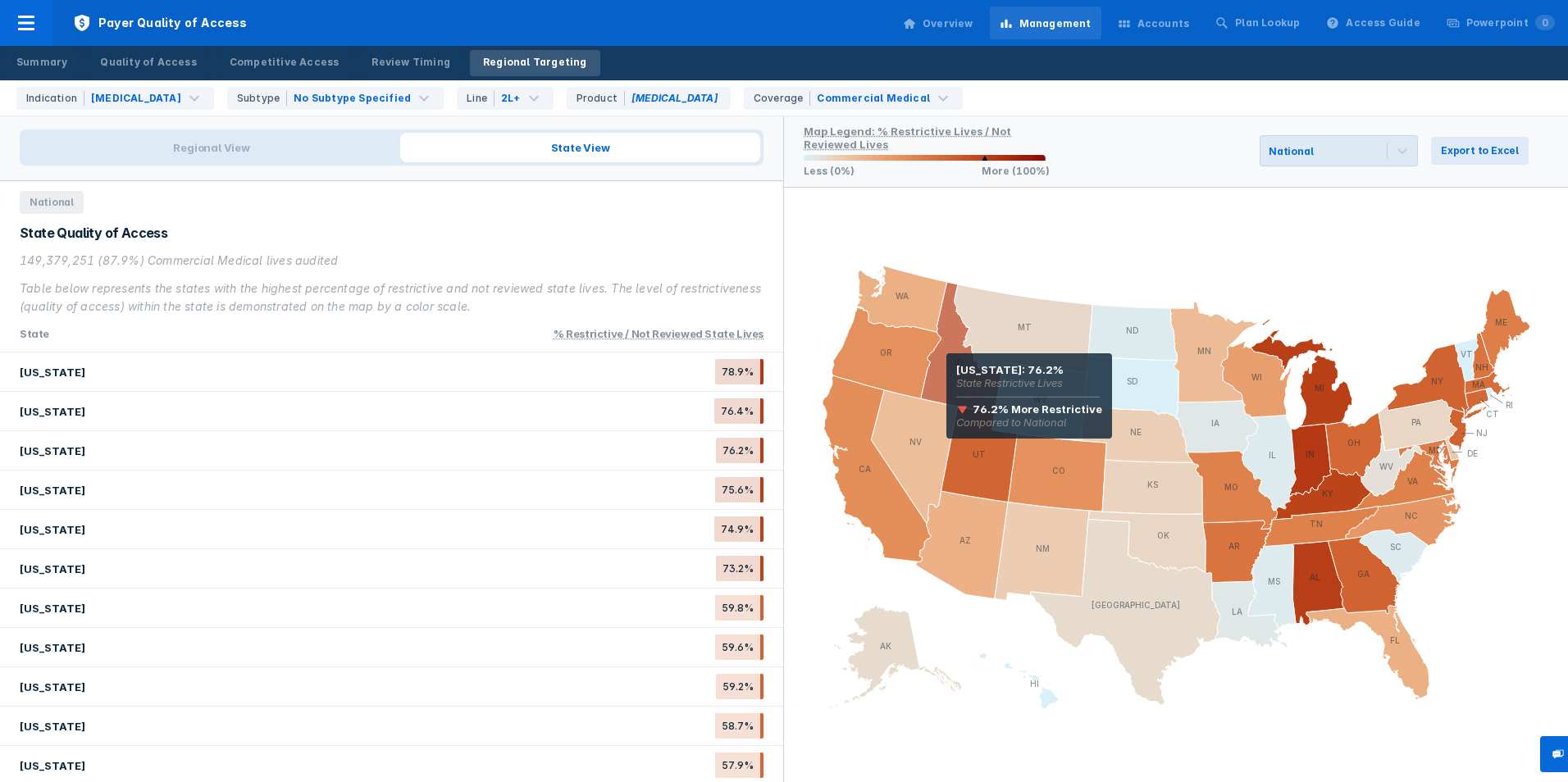 click 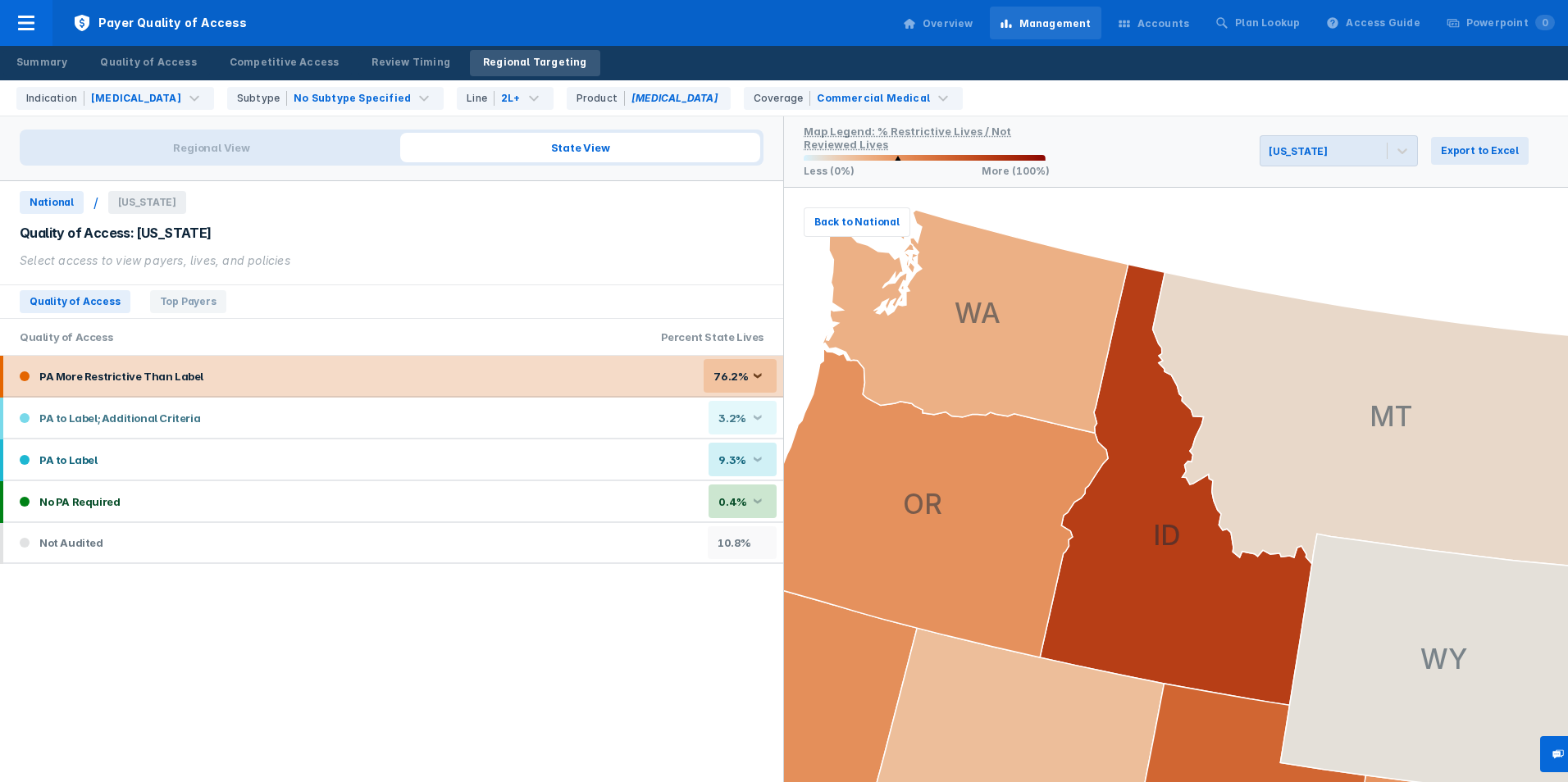 click on "PA More Restrictive Than Label 76.2% ❮" at bounding box center (393, 375) 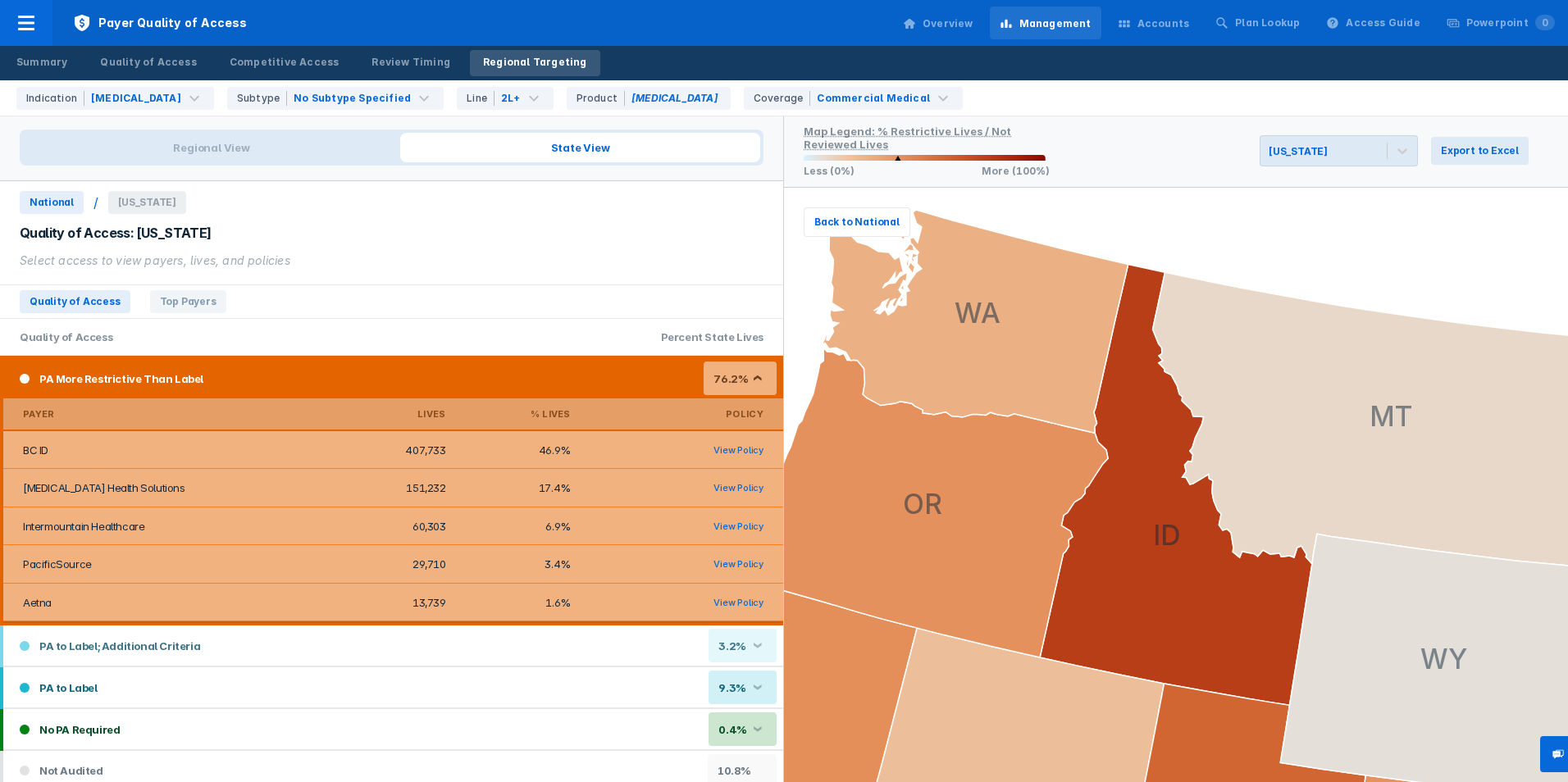 click on "View Policy" at bounding box center (738, 450) 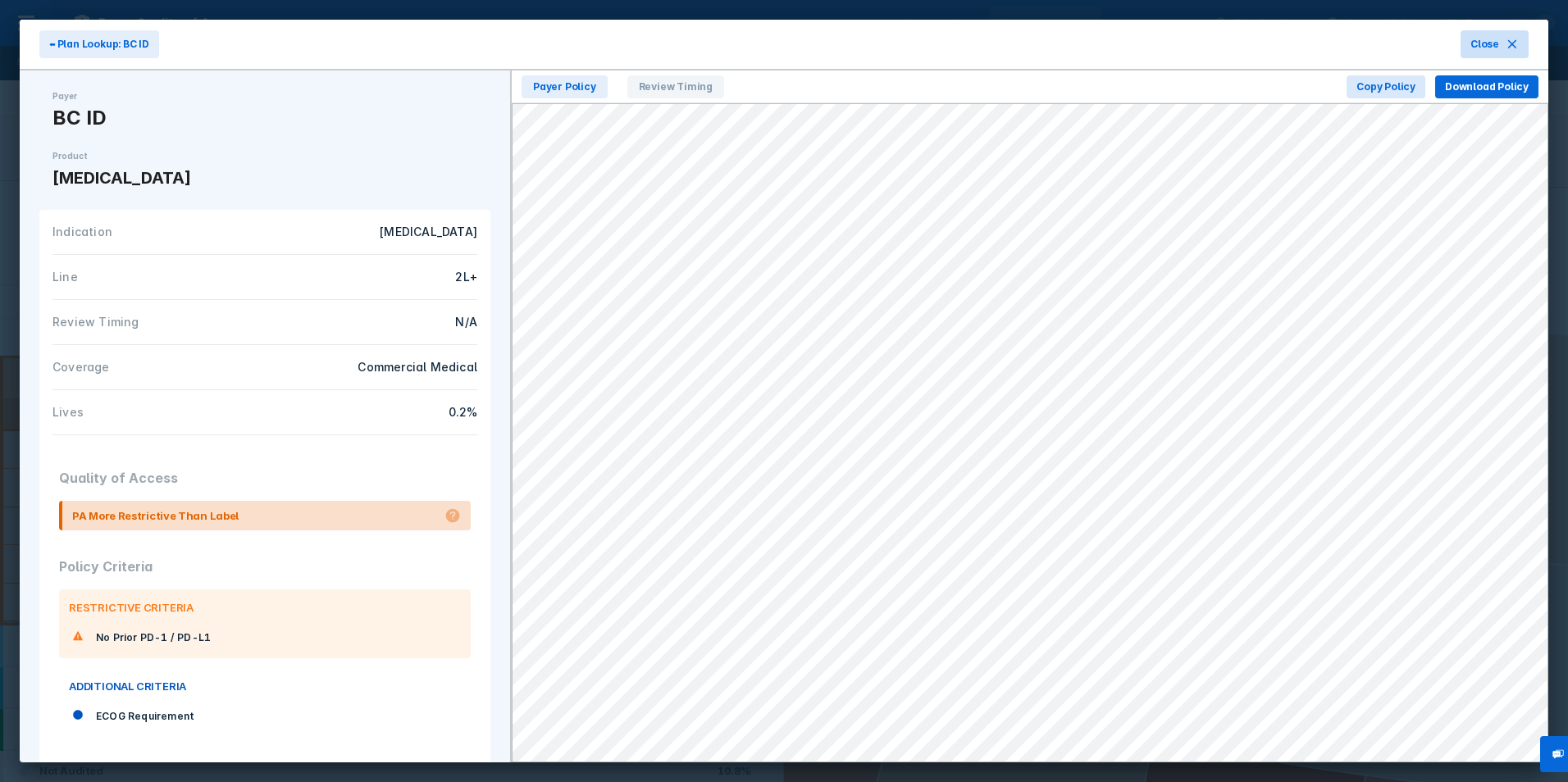 click on "Close" at bounding box center [1484, 44] 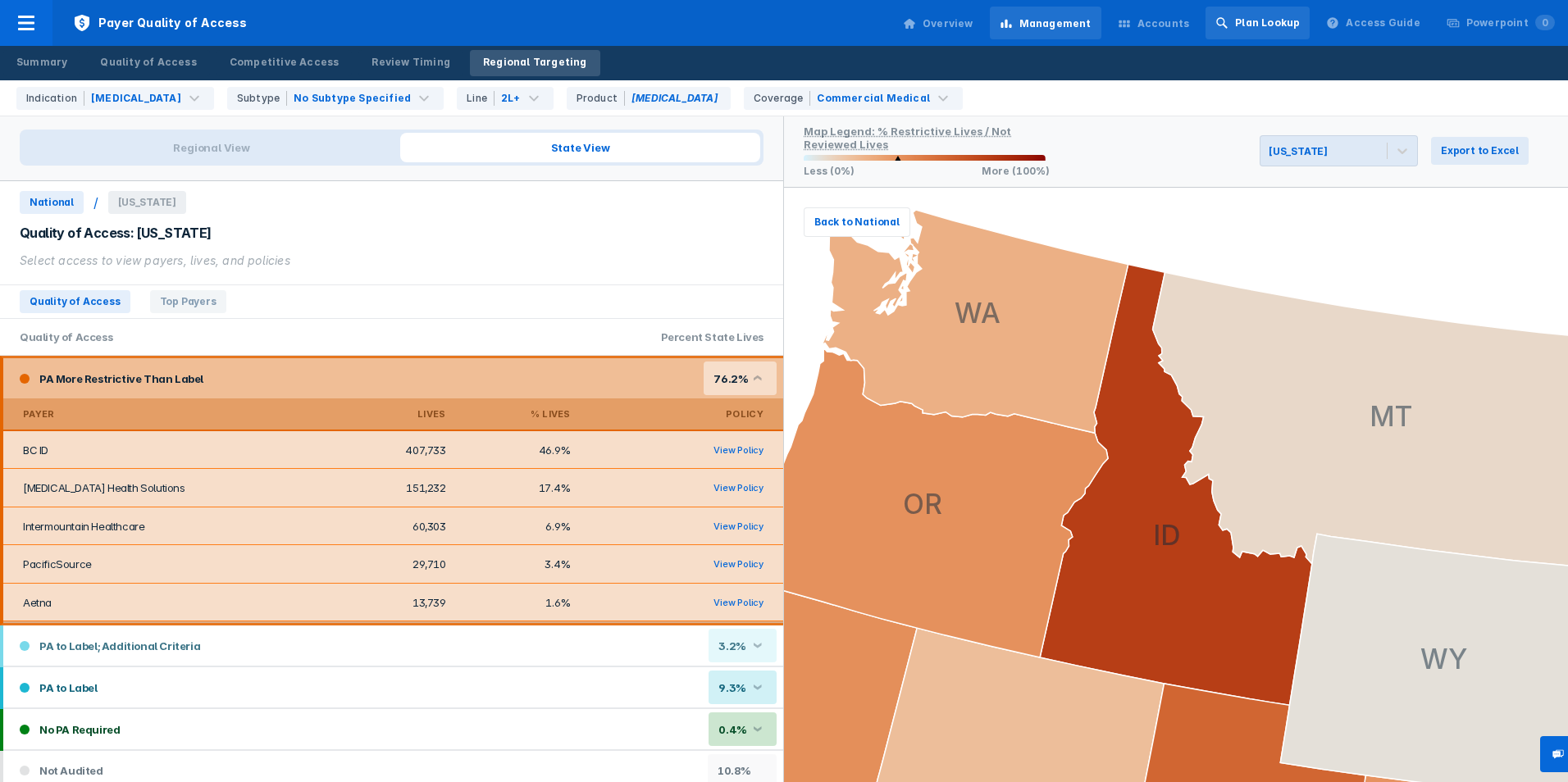 click on "Plan Lookup" at bounding box center (1257, 23) 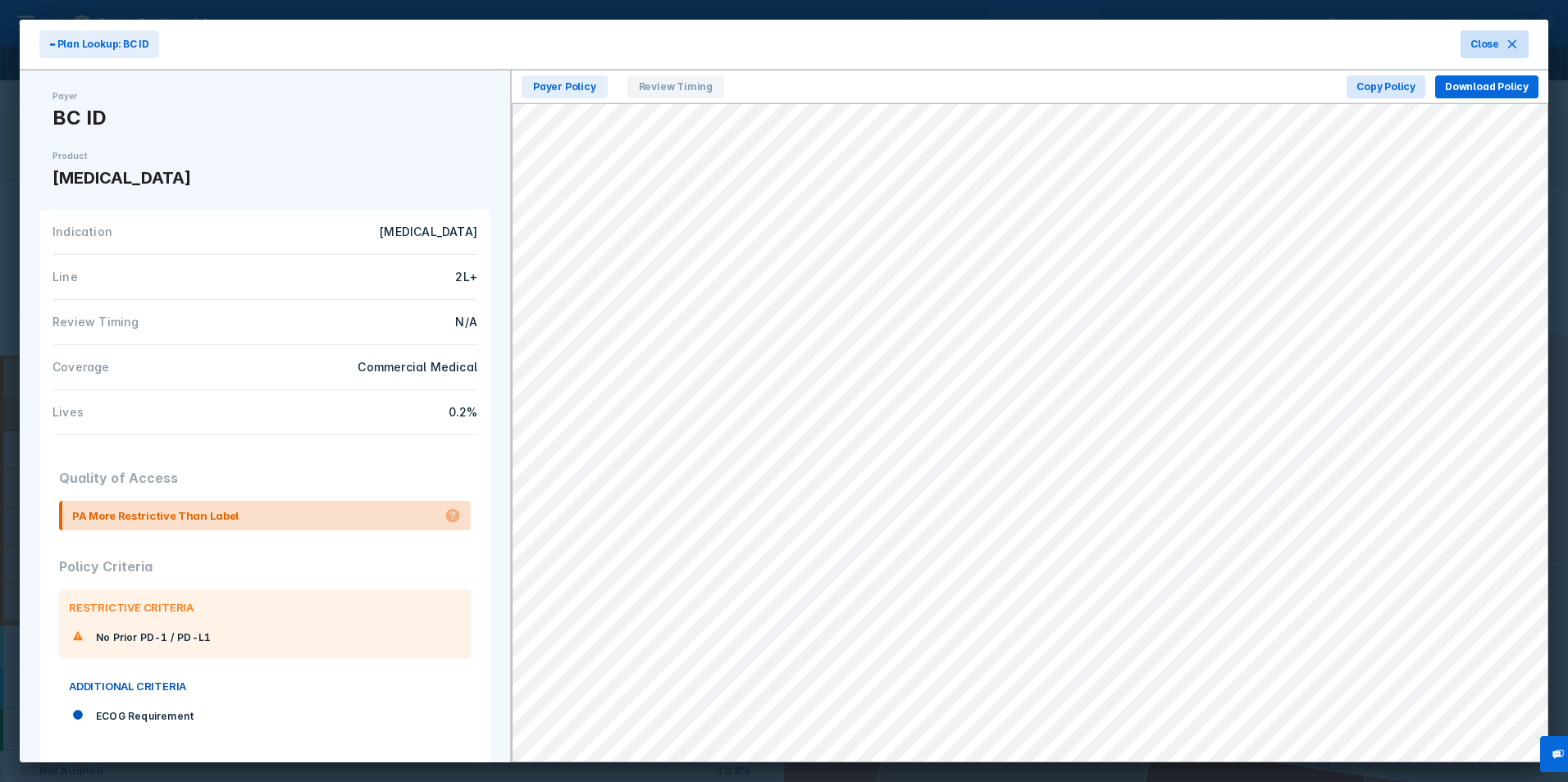 click on "Close" at bounding box center (1494, 44) 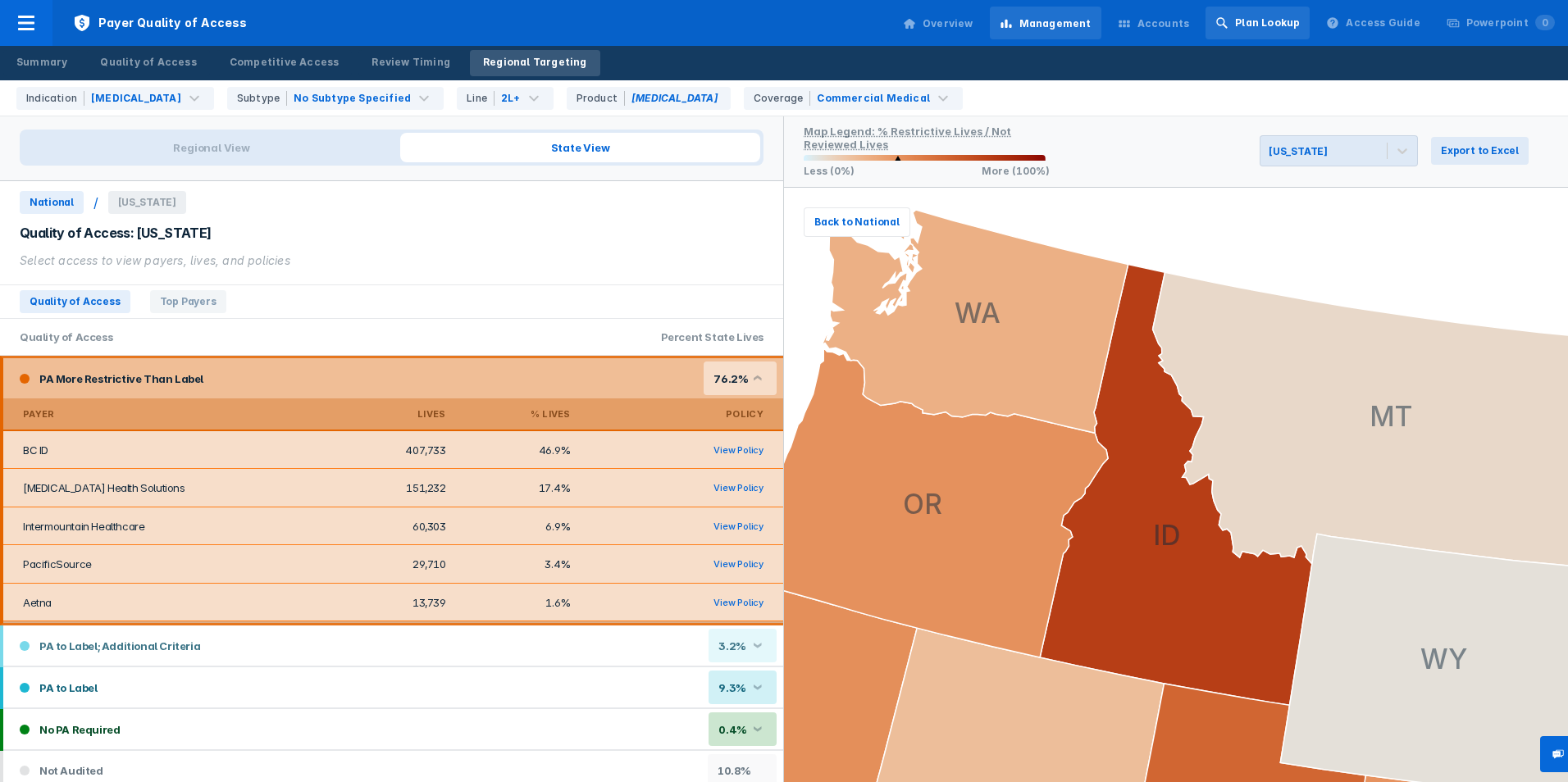 click on "Plan Lookup" at bounding box center (1257, 23) 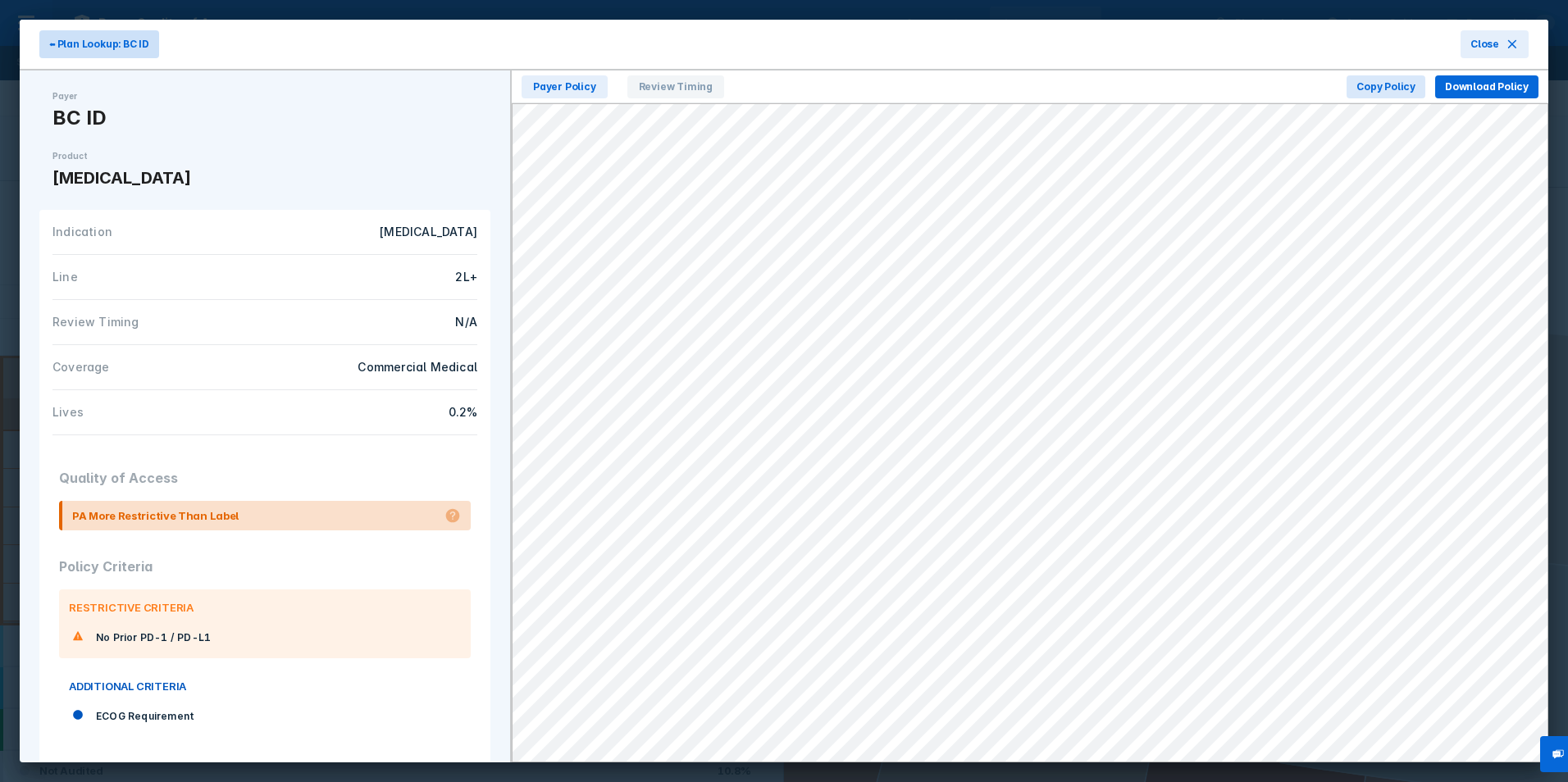 click on "⬅ Plan Lookup: BC ID" at bounding box center (99, 44) 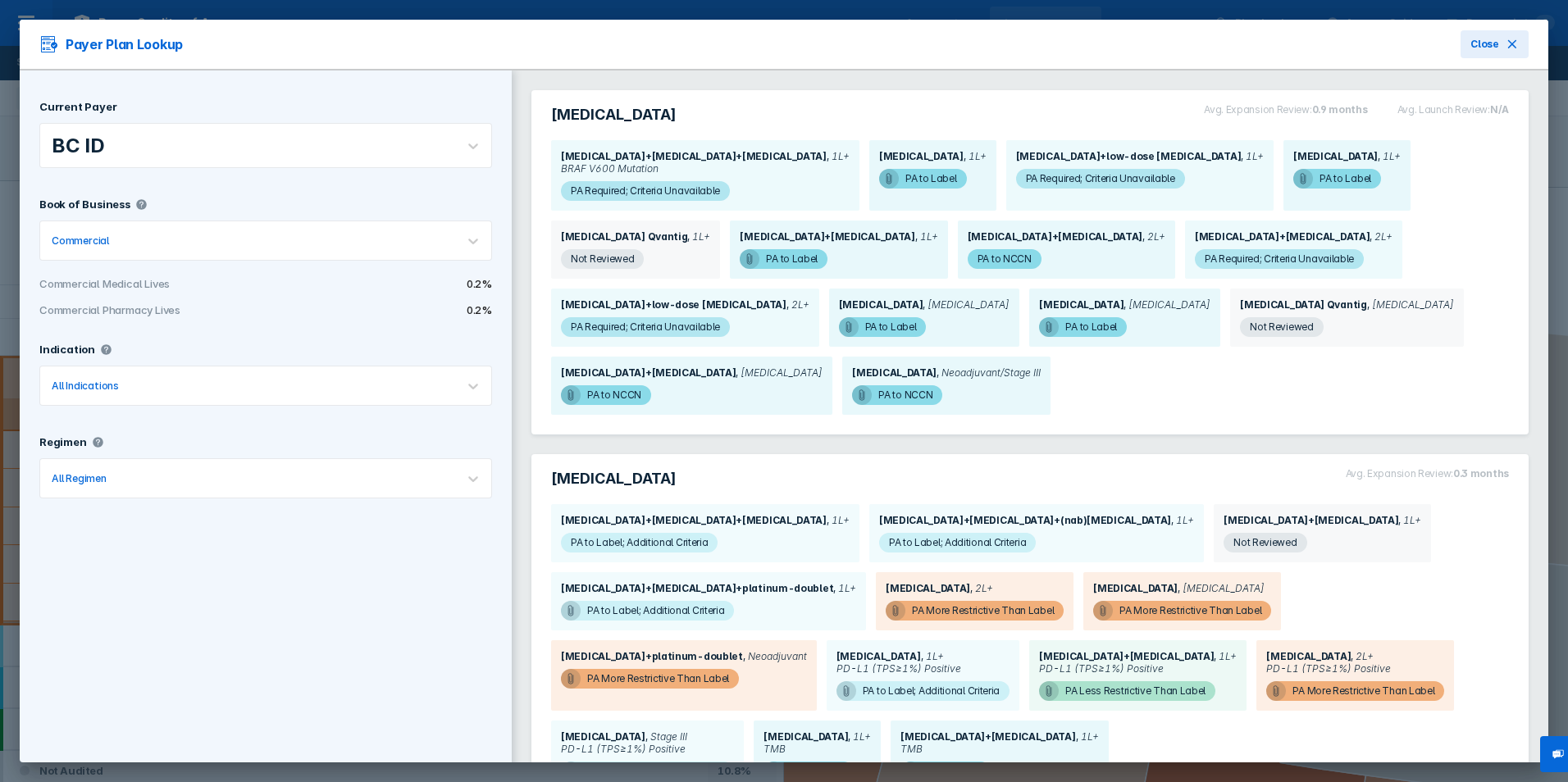 click at bounding box center (276, 145) 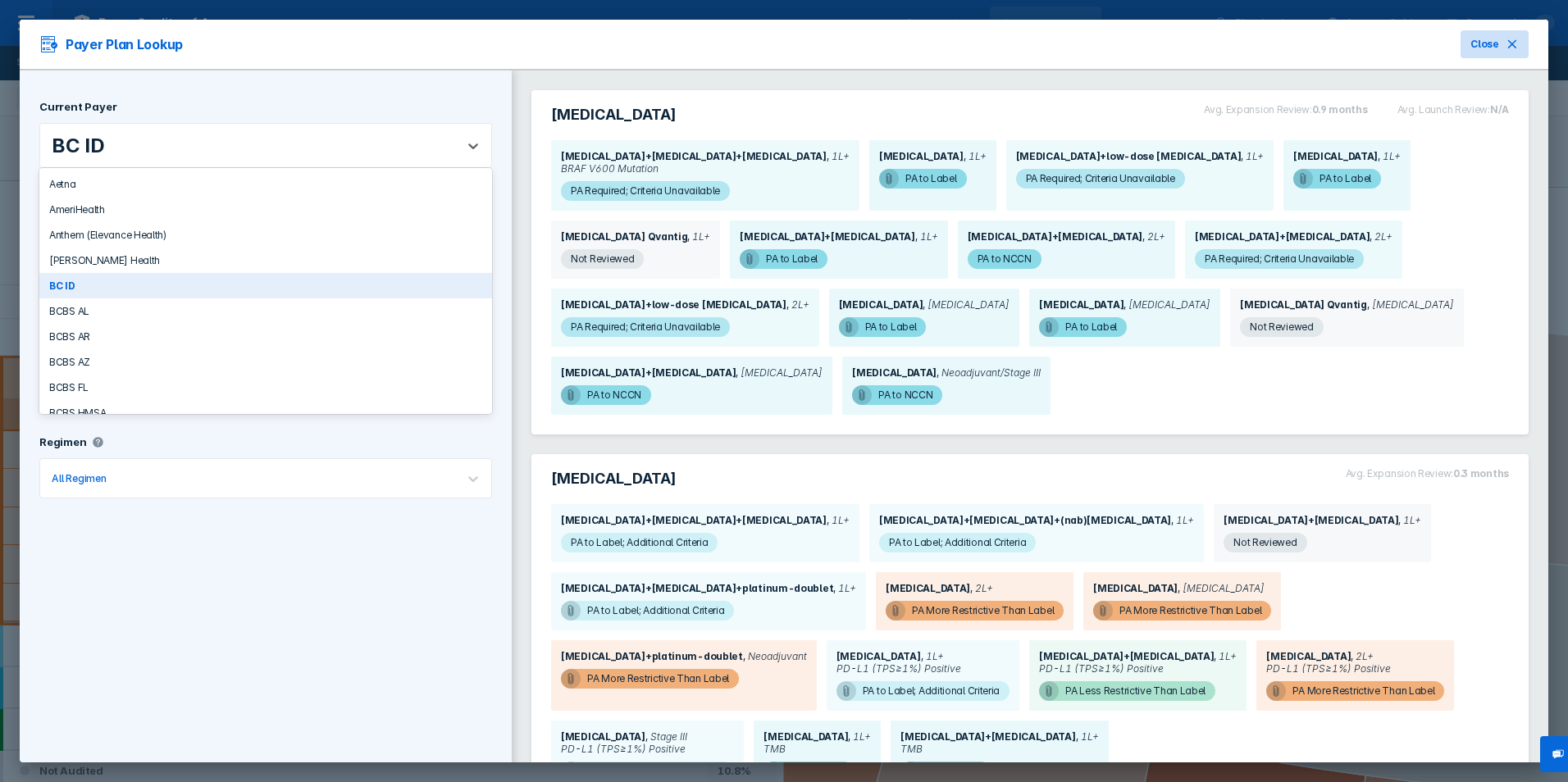 click on "Close" at bounding box center [1484, 44] 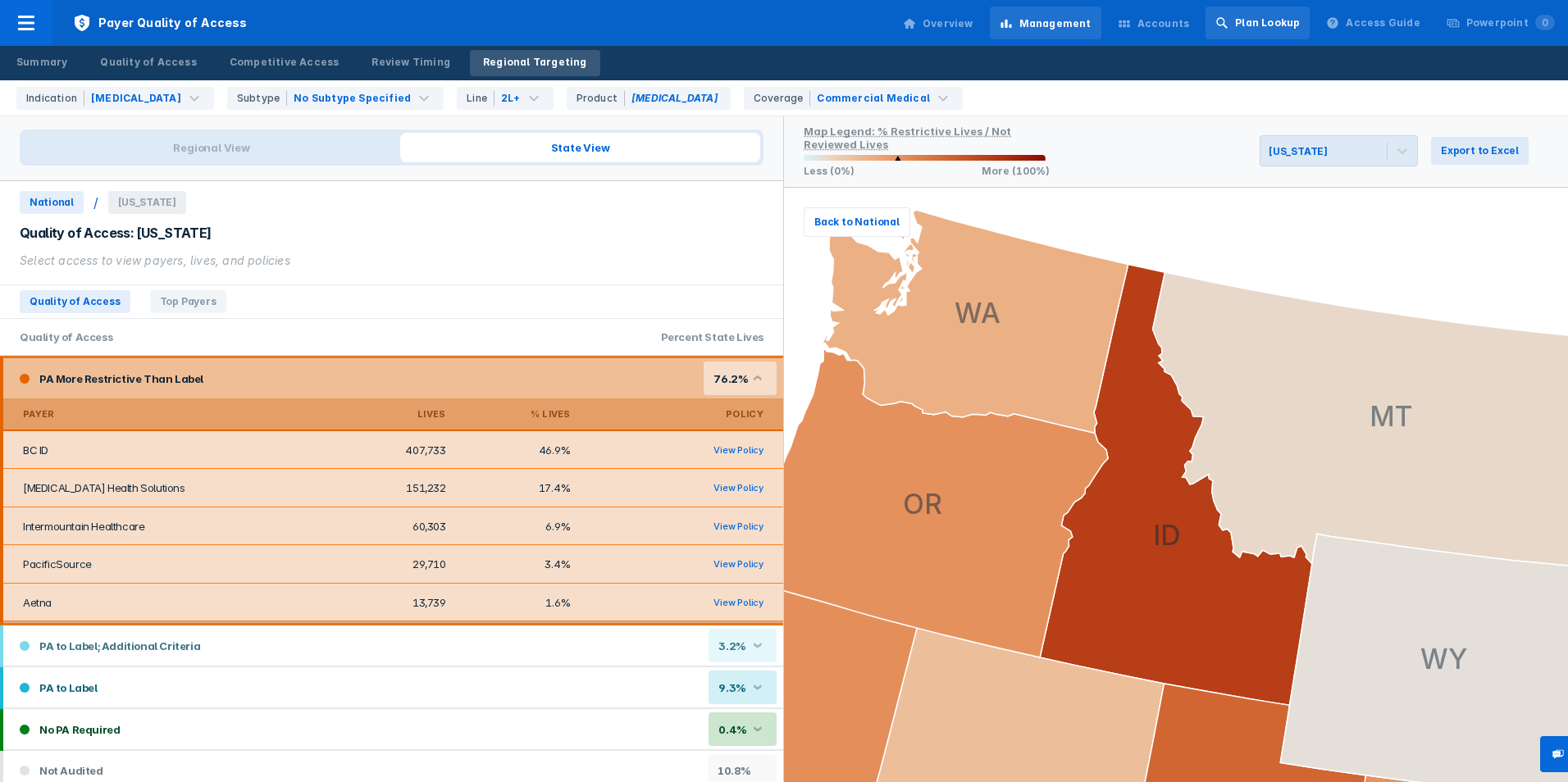 click on "Plan Lookup" at bounding box center (1267, 23) 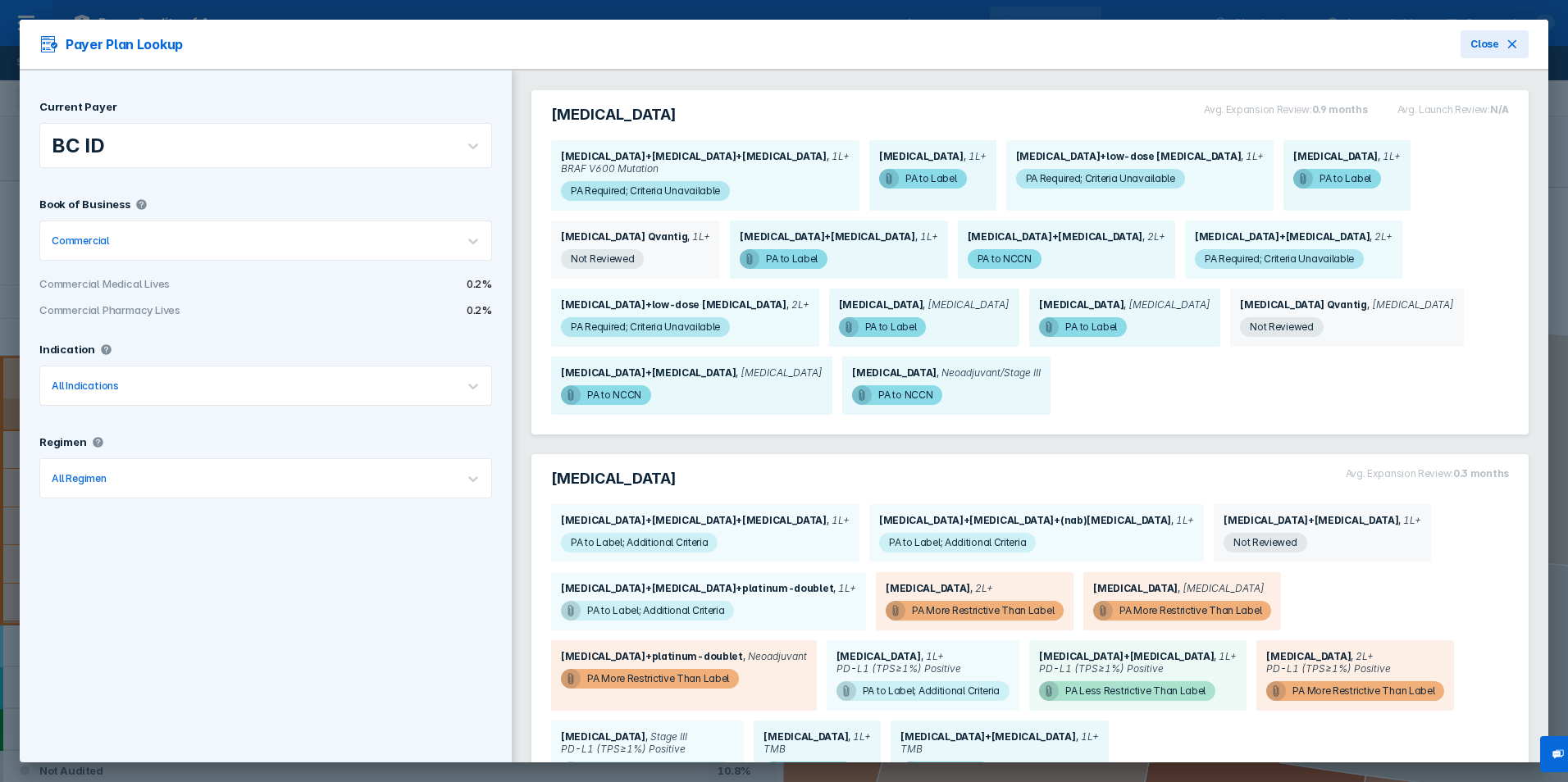drag, startPoint x: 1265, startPoint y: 24, endPoint x: 1388, endPoint y: 26, distance: 123.02 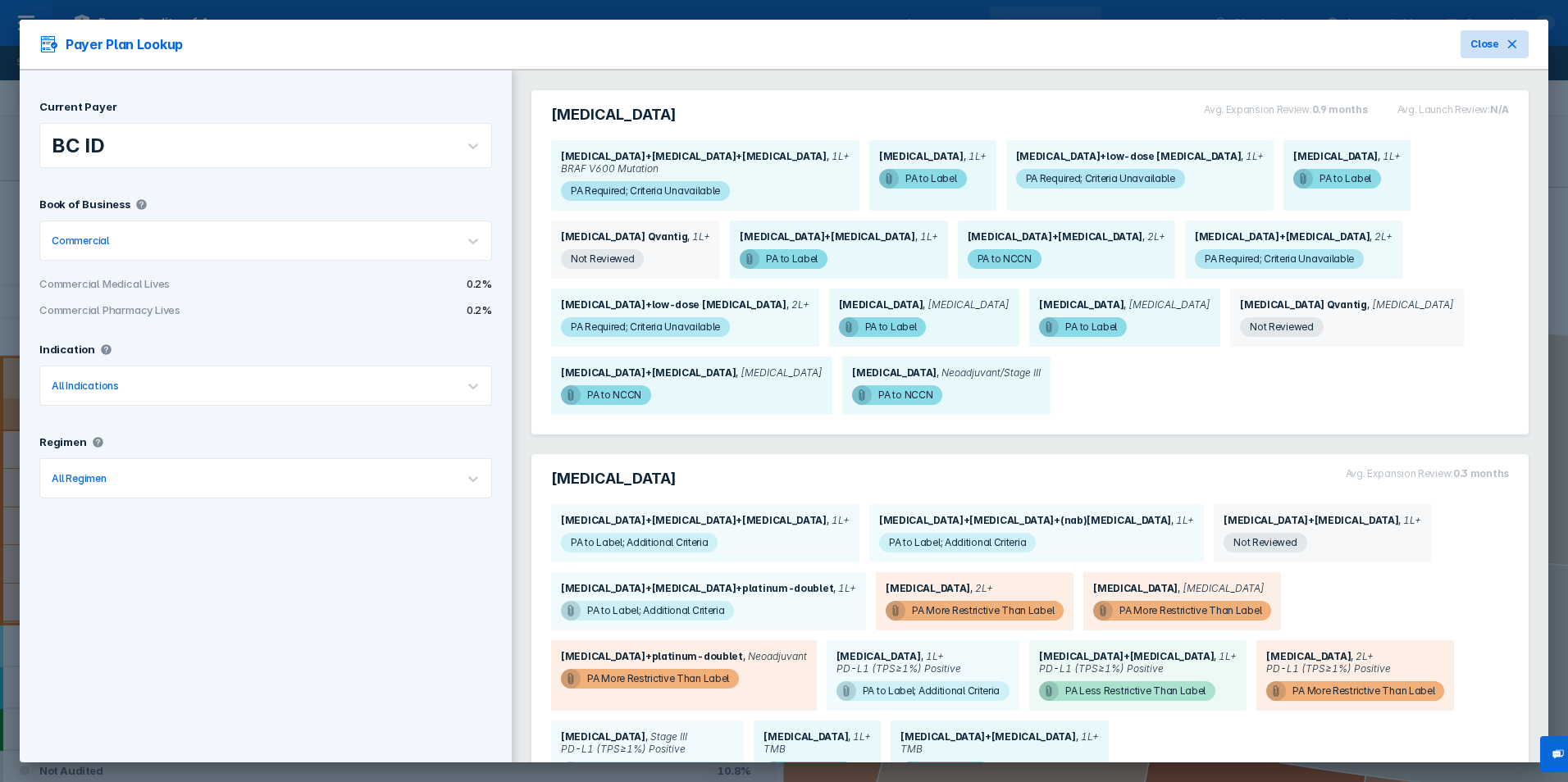 click on "Close" at bounding box center [1484, 44] 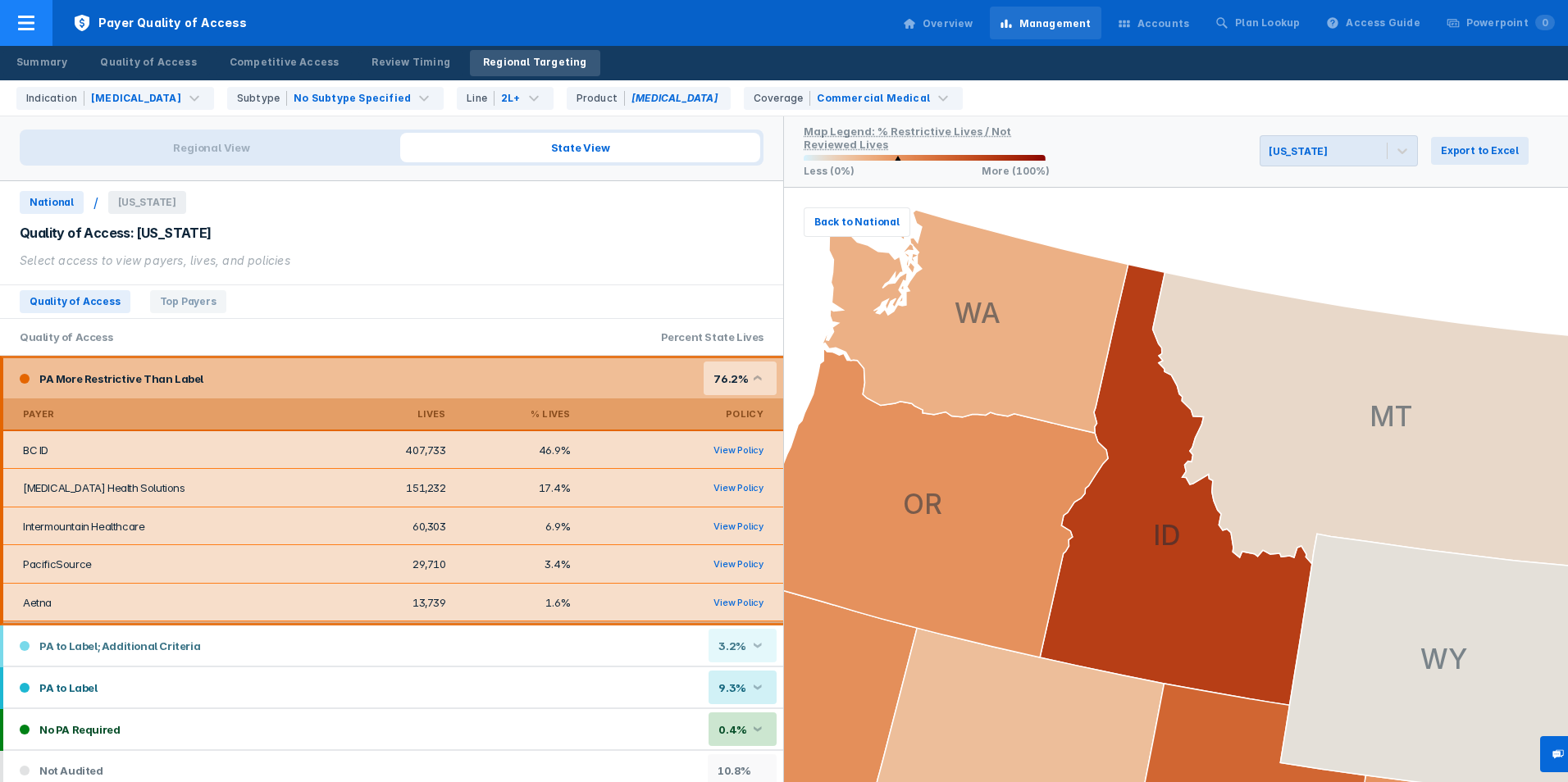 click on "Payer Quality of Access" at bounding box center (160, 23) 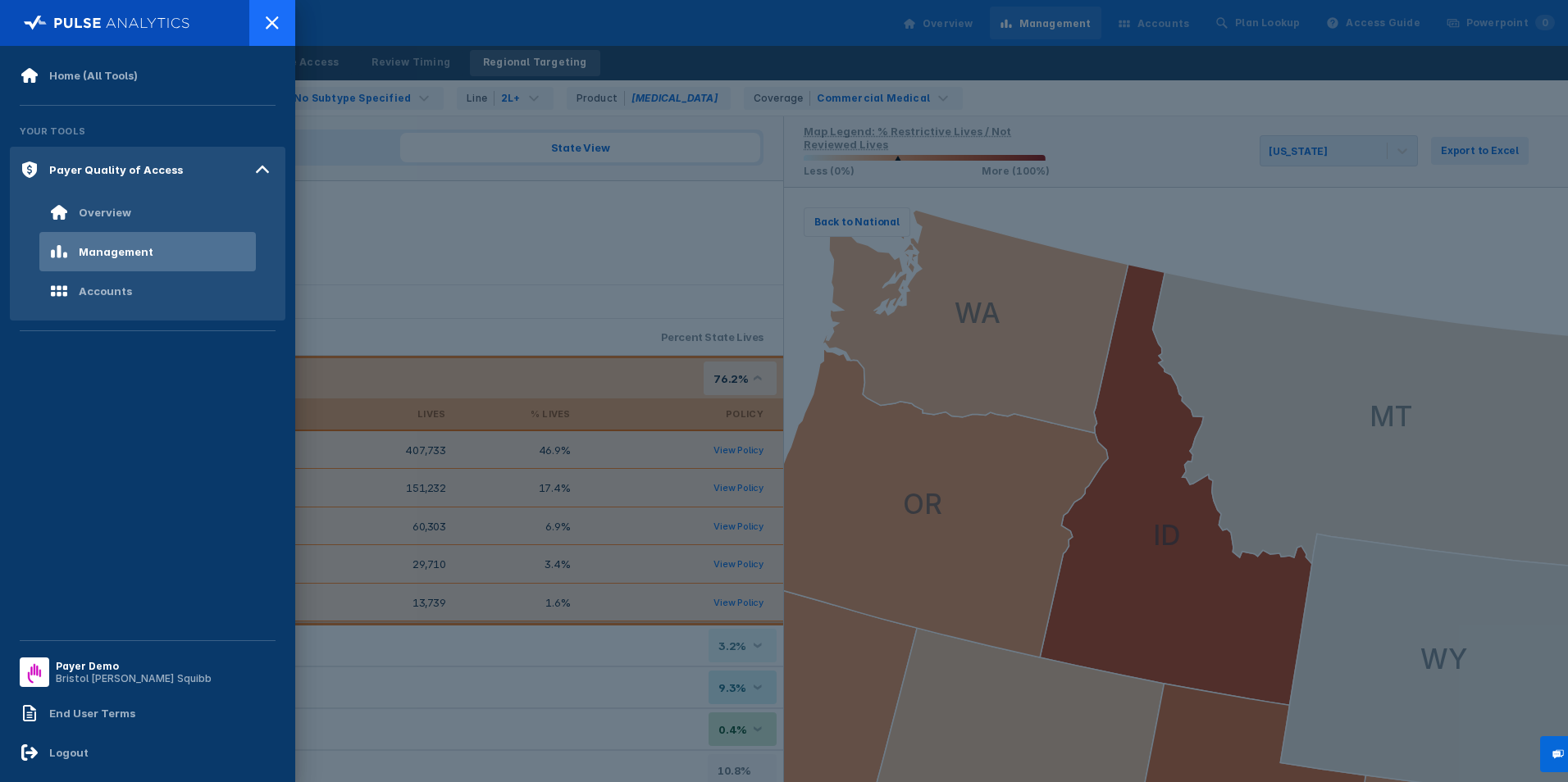 click at bounding box center [272, 23] 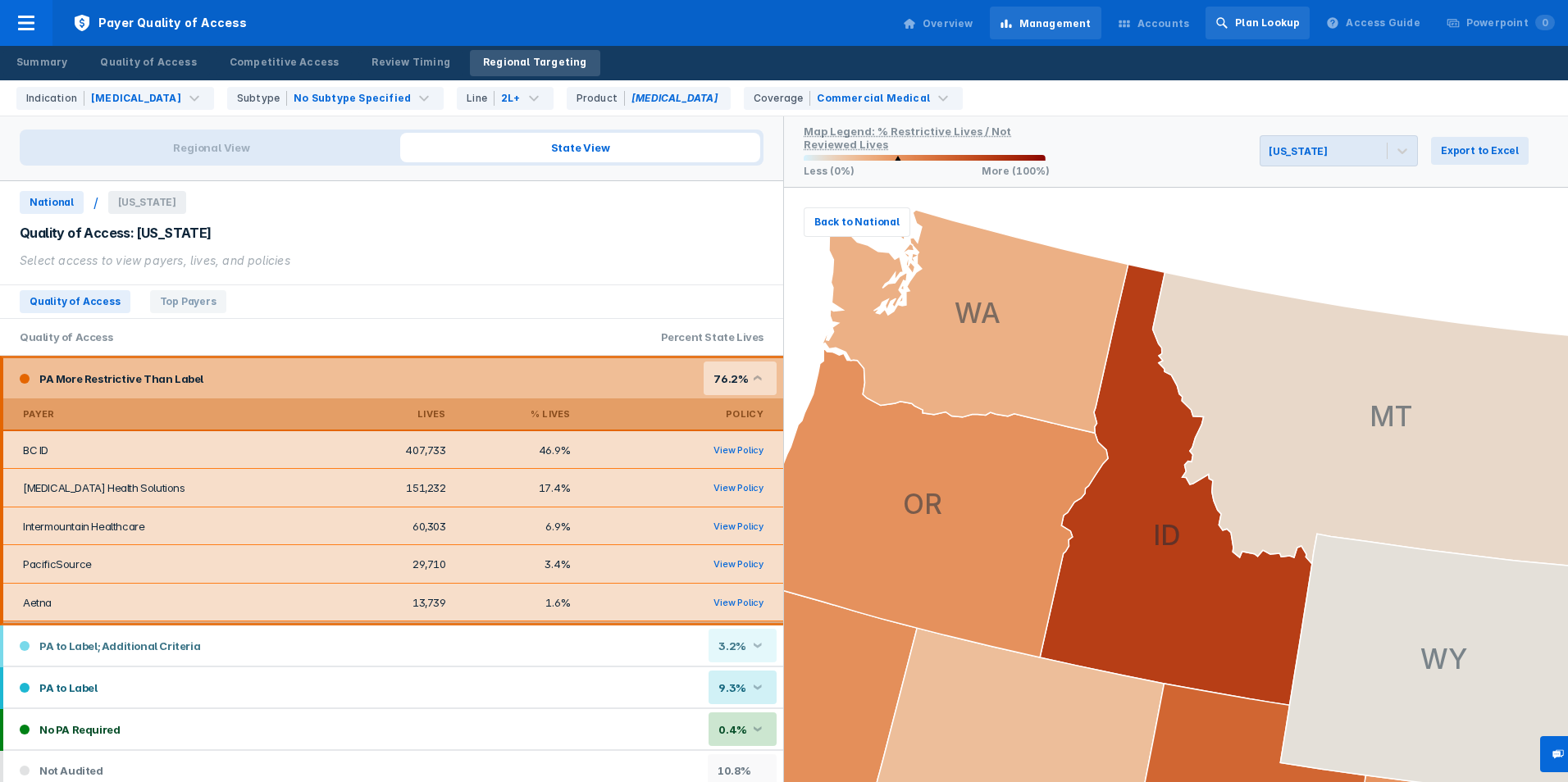 click on "Plan Lookup" at bounding box center (1267, 23) 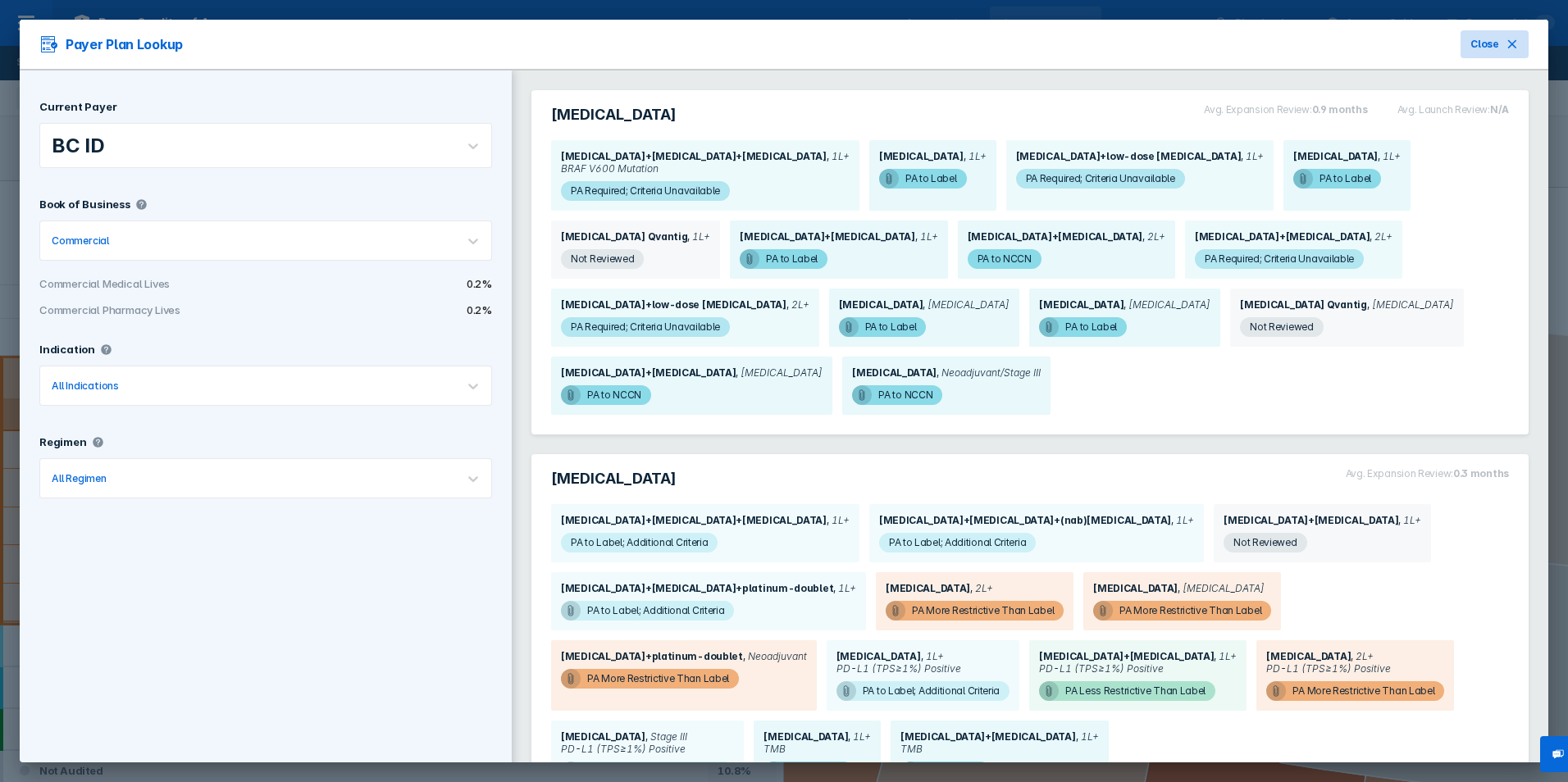 click on "Close" at bounding box center [1484, 44] 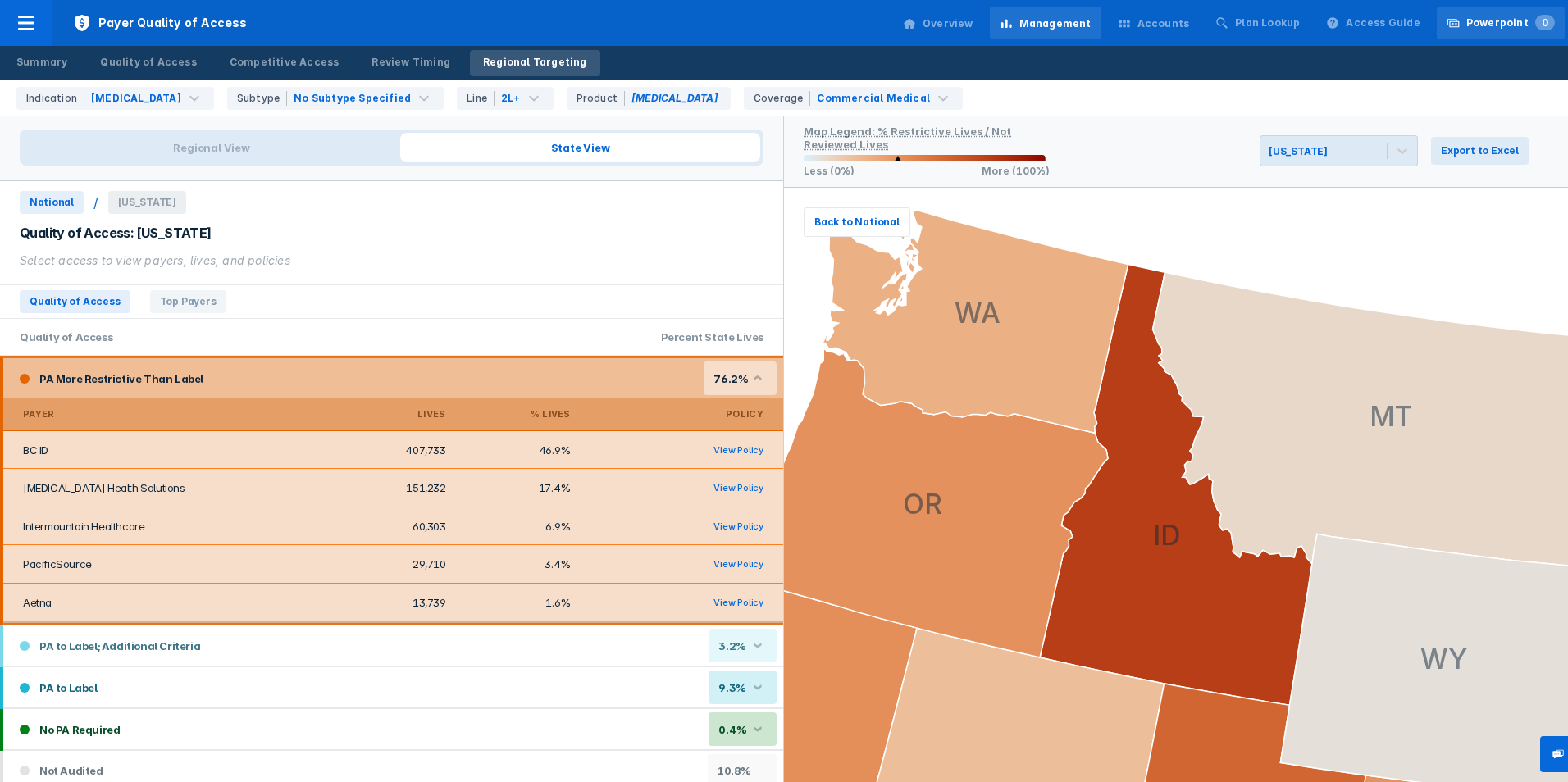 click on "Powerpoint 0" at bounding box center [1511, 23] 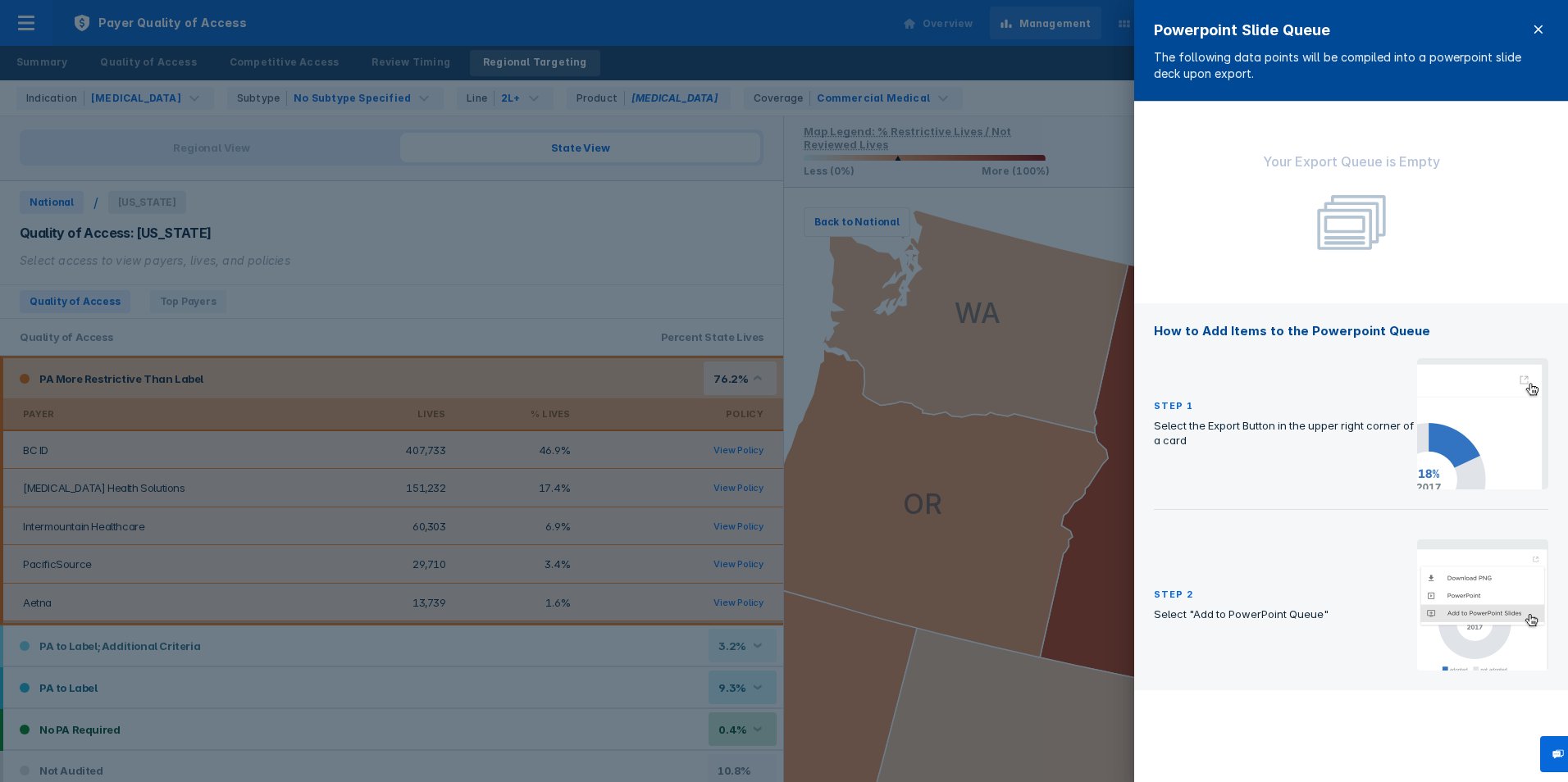click 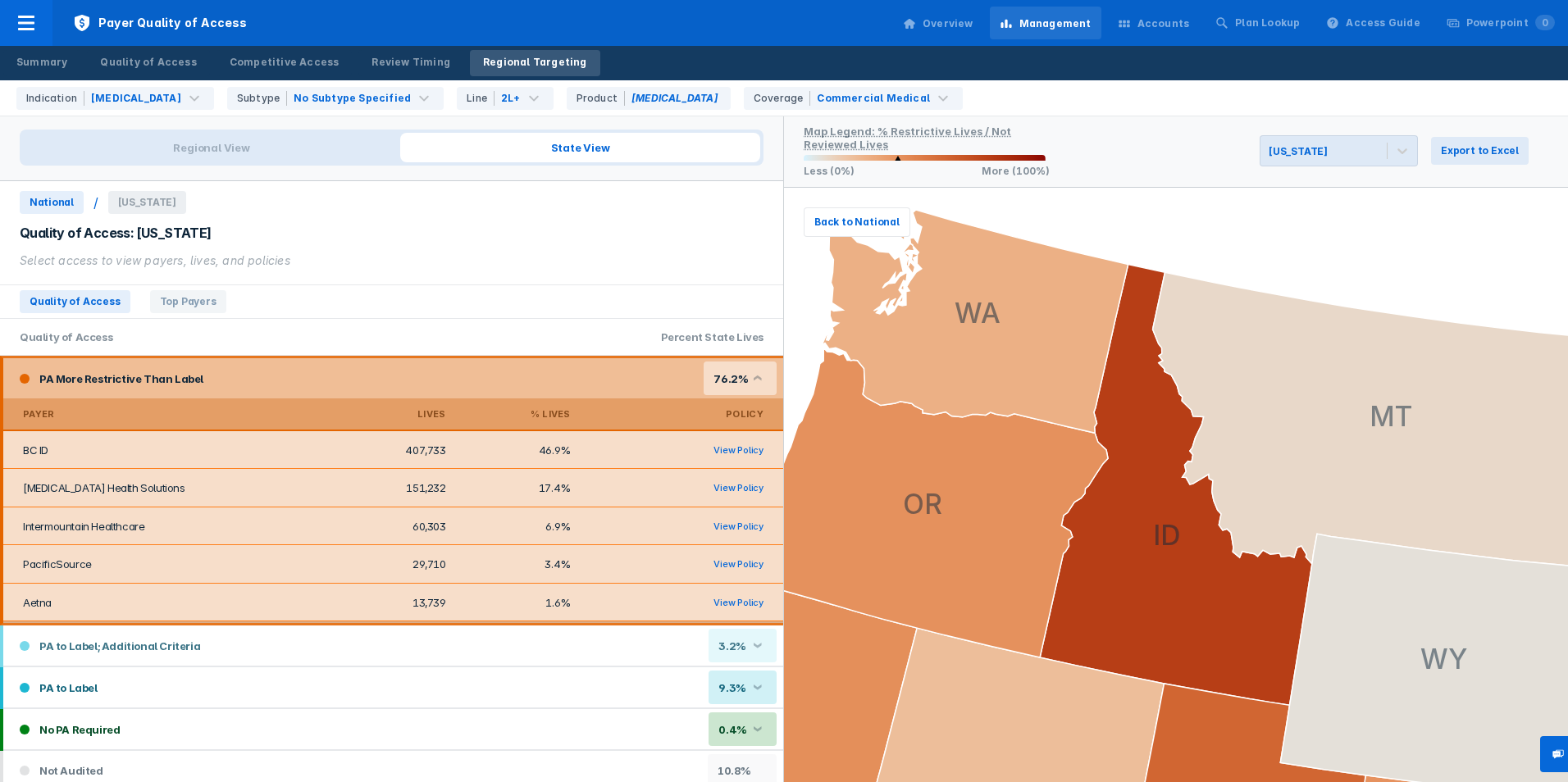click on "Overview" at bounding box center [938, 24] 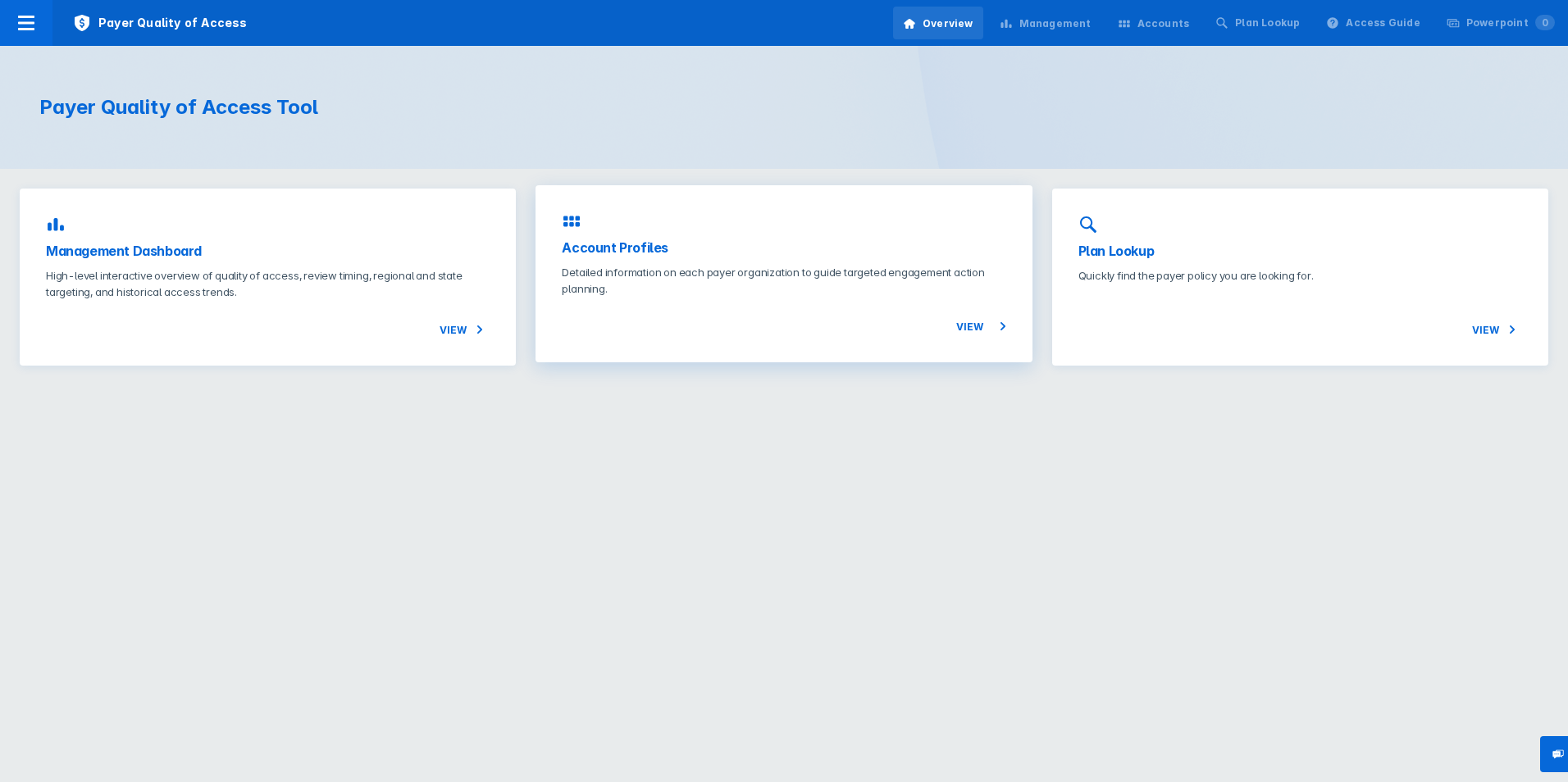 click on "Detailed information on each payer organization to guide targeted engagement action planning." at bounding box center (783, 280) 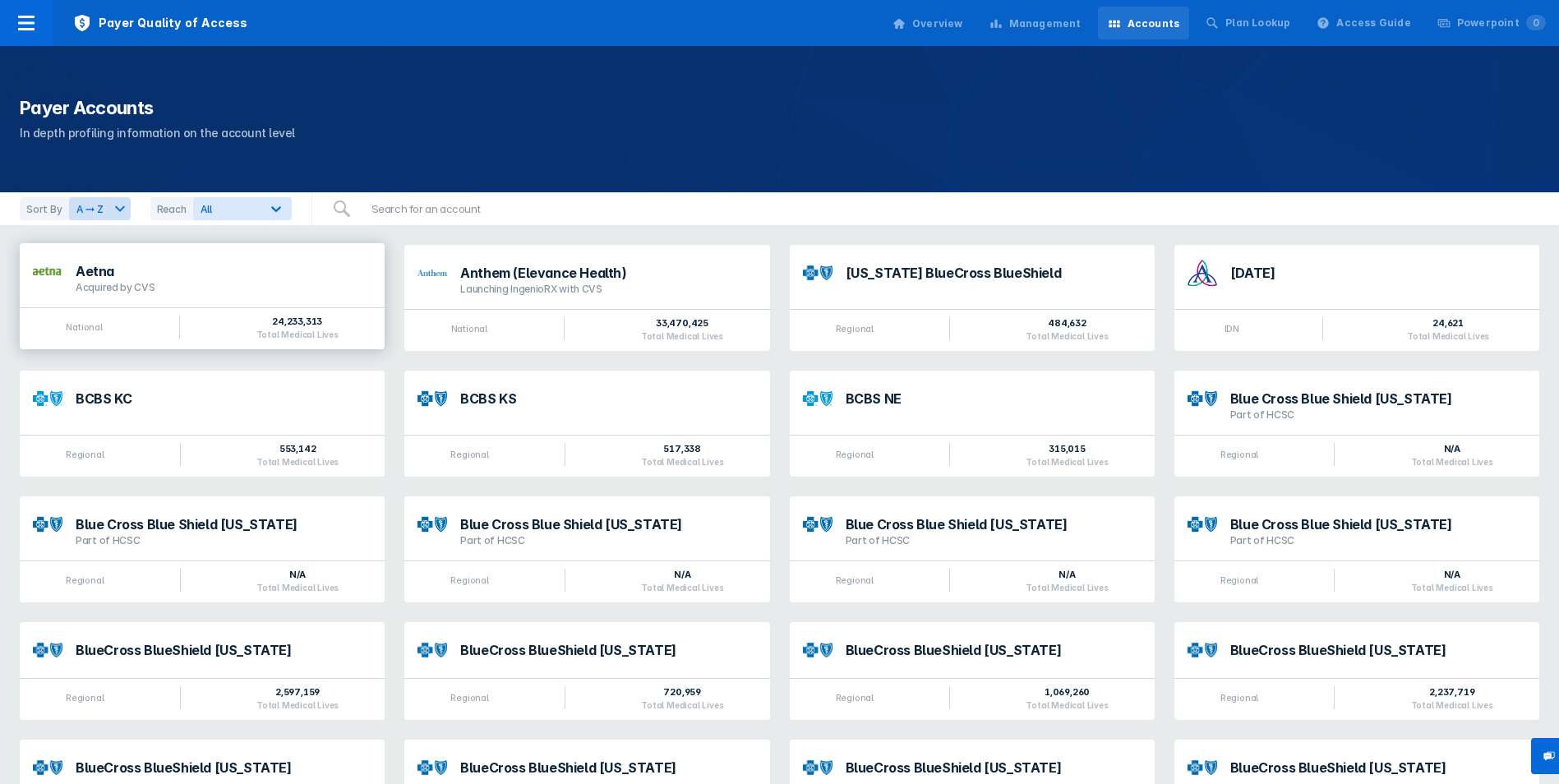 click on "Acquired by CVS" at bounding box center (224, 288) 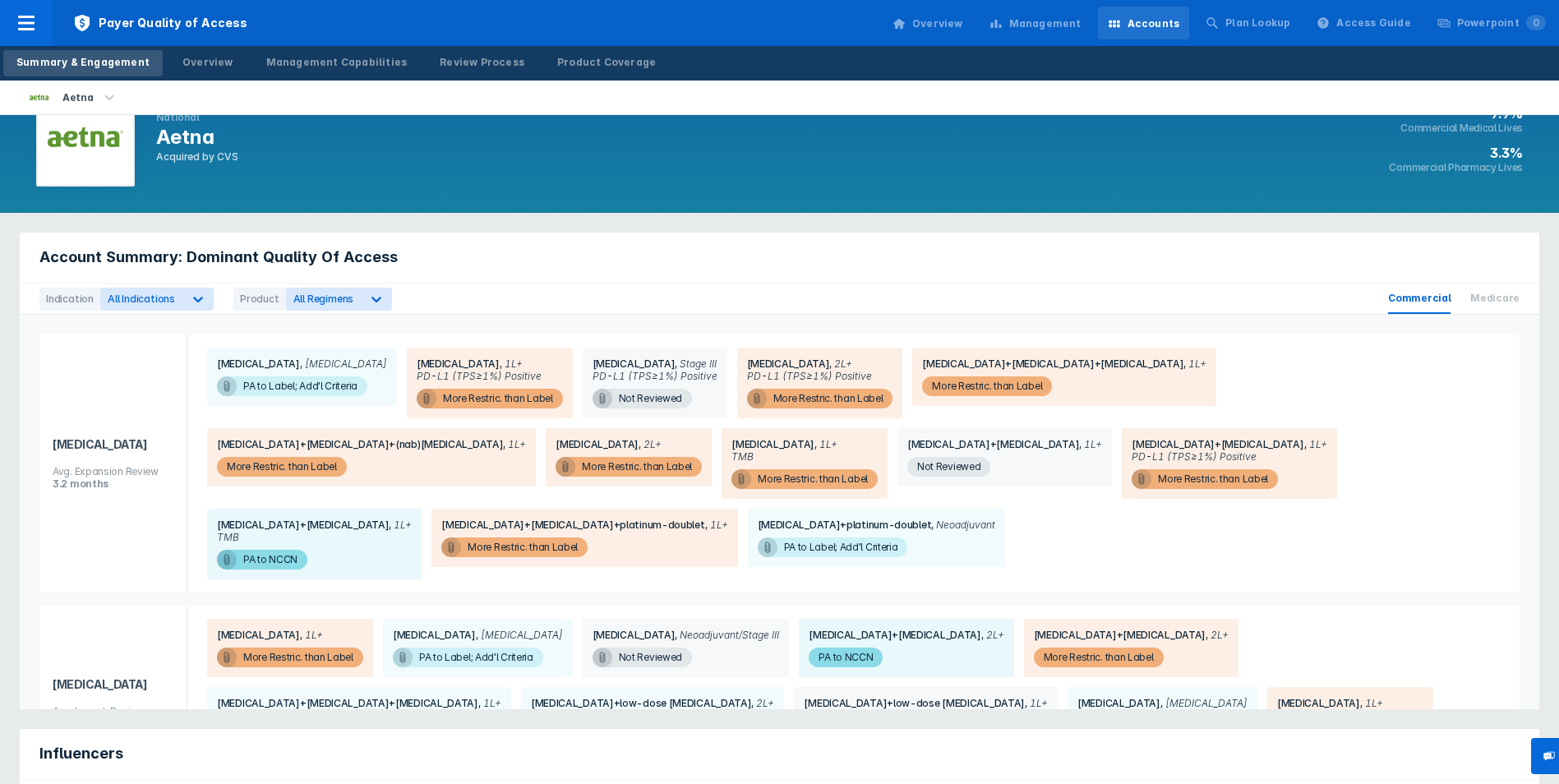 scroll, scrollTop: 54, scrollLeft: 0, axis: vertical 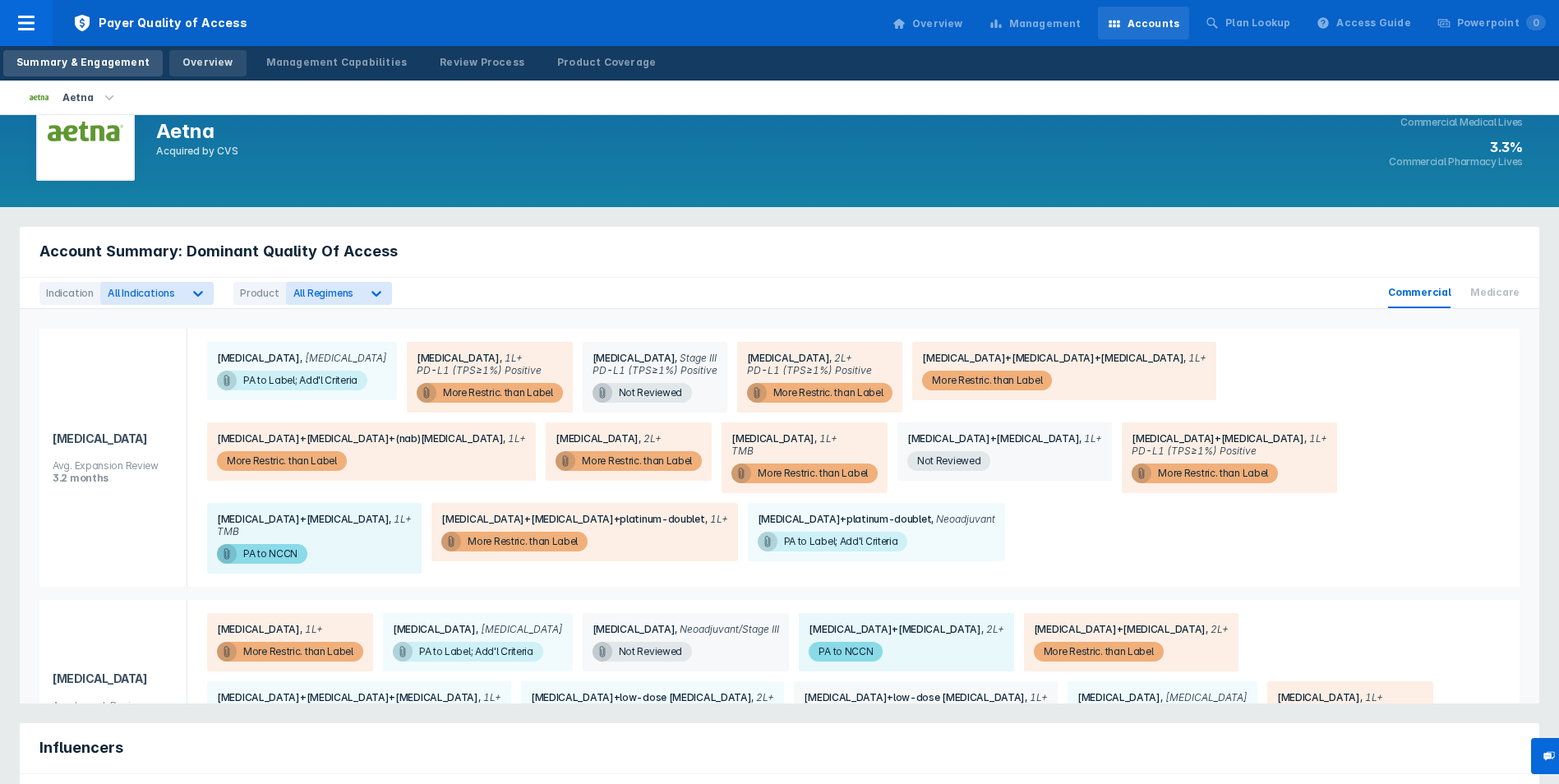 click on "Overview" at bounding box center [208, 62] 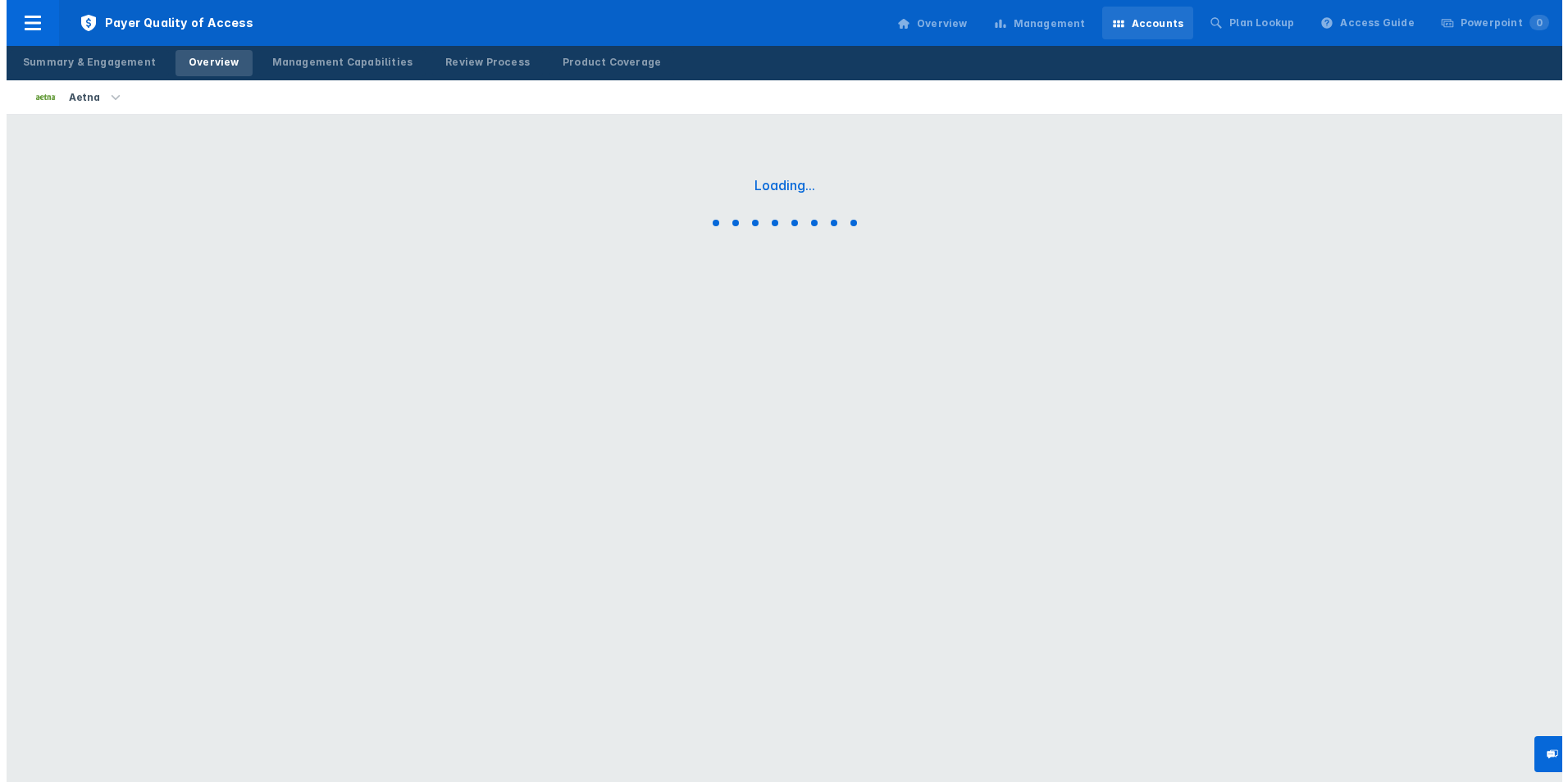 scroll, scrollTop: 0, scrollLeft: 0, axis: both 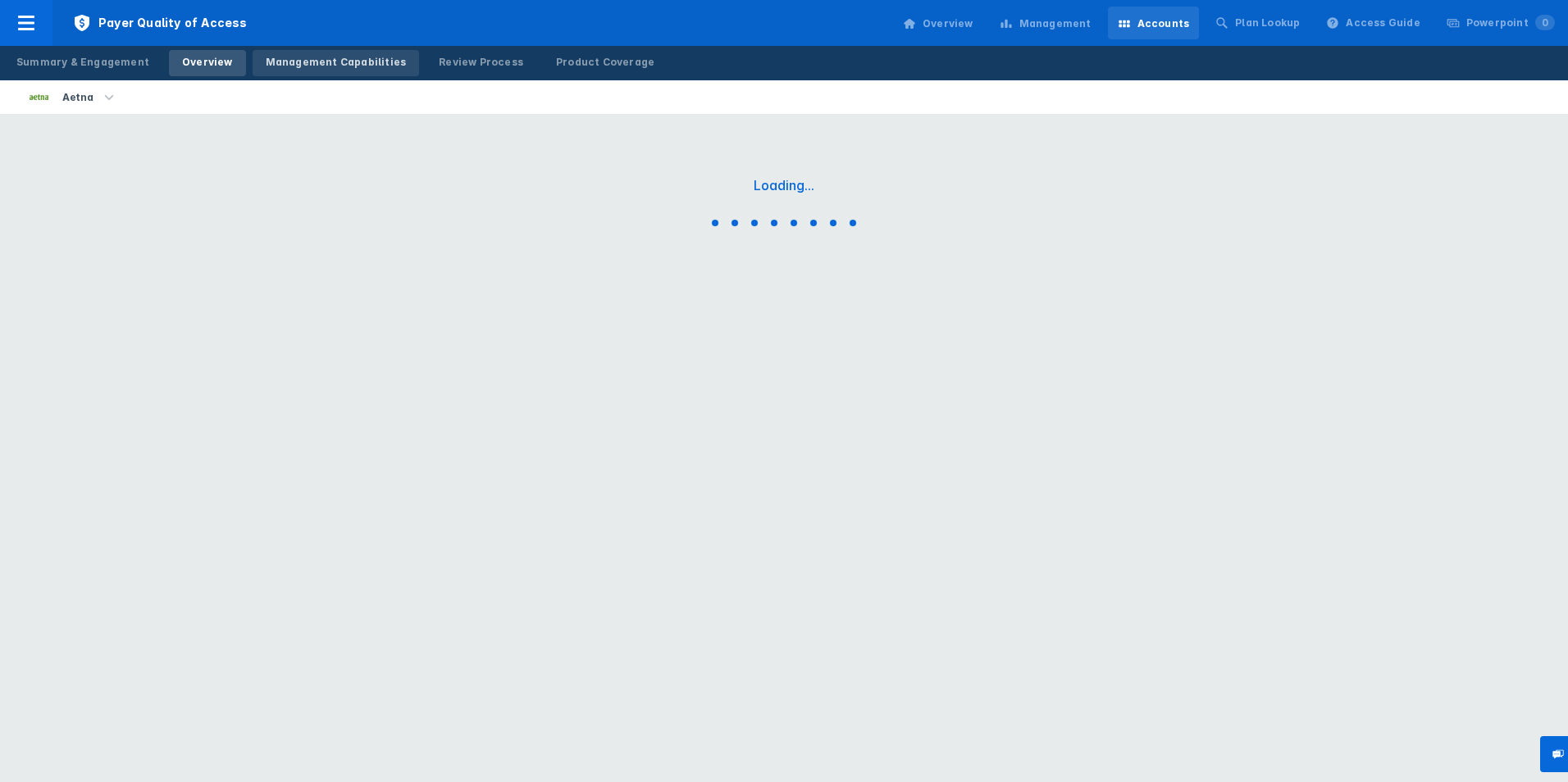 click on "Management Capabilities" at bounding box center [336, 62] 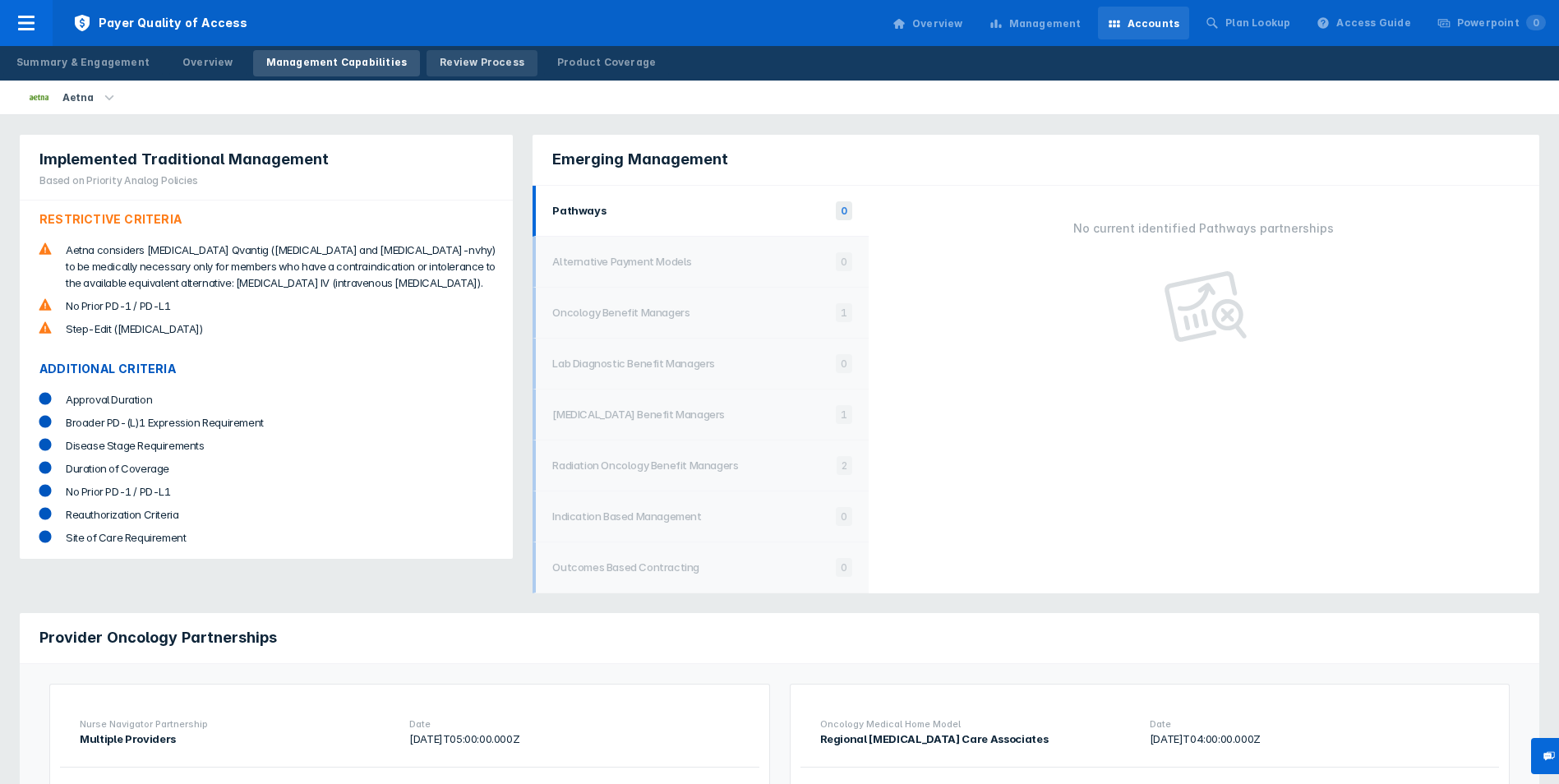 click on "Review Process" at bounding box center [482, 62] 